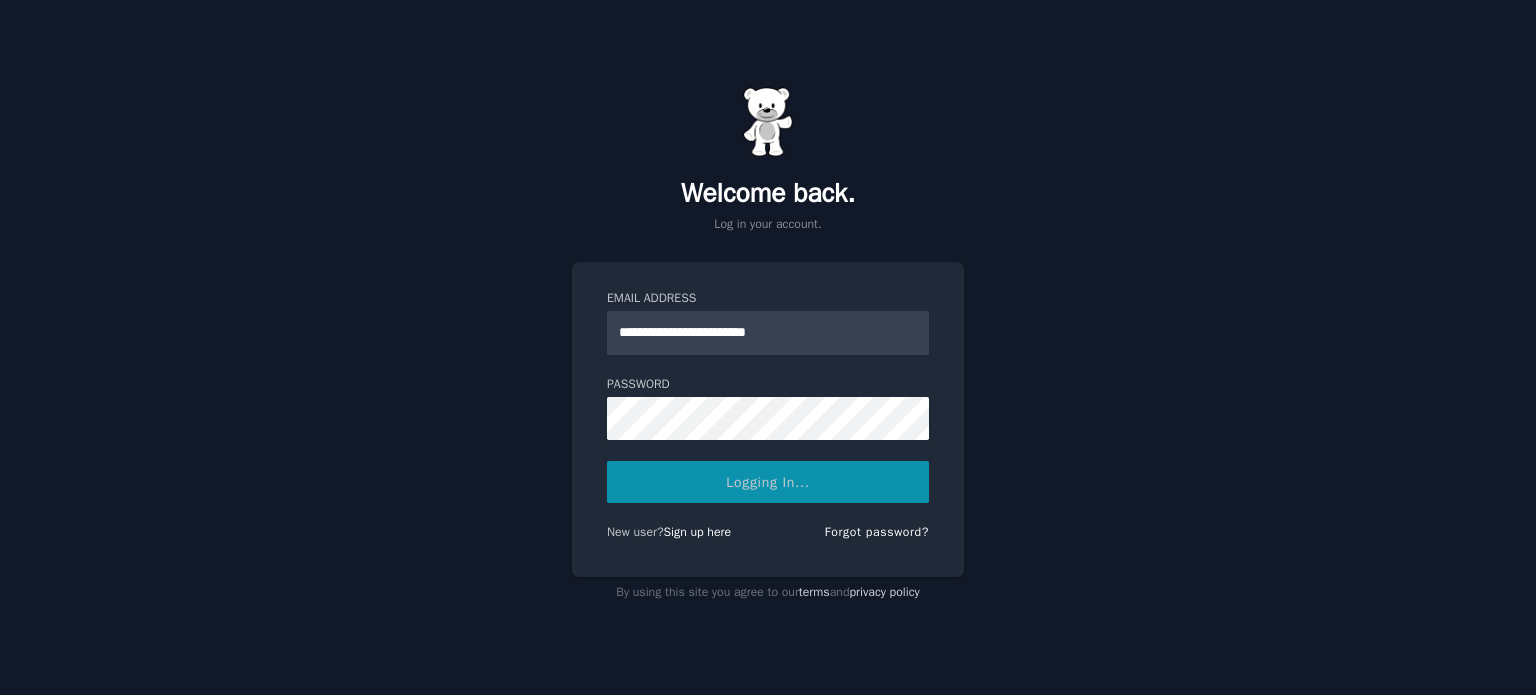 scroll, scrollTop: 0, scrollLeft: 0, axis: both 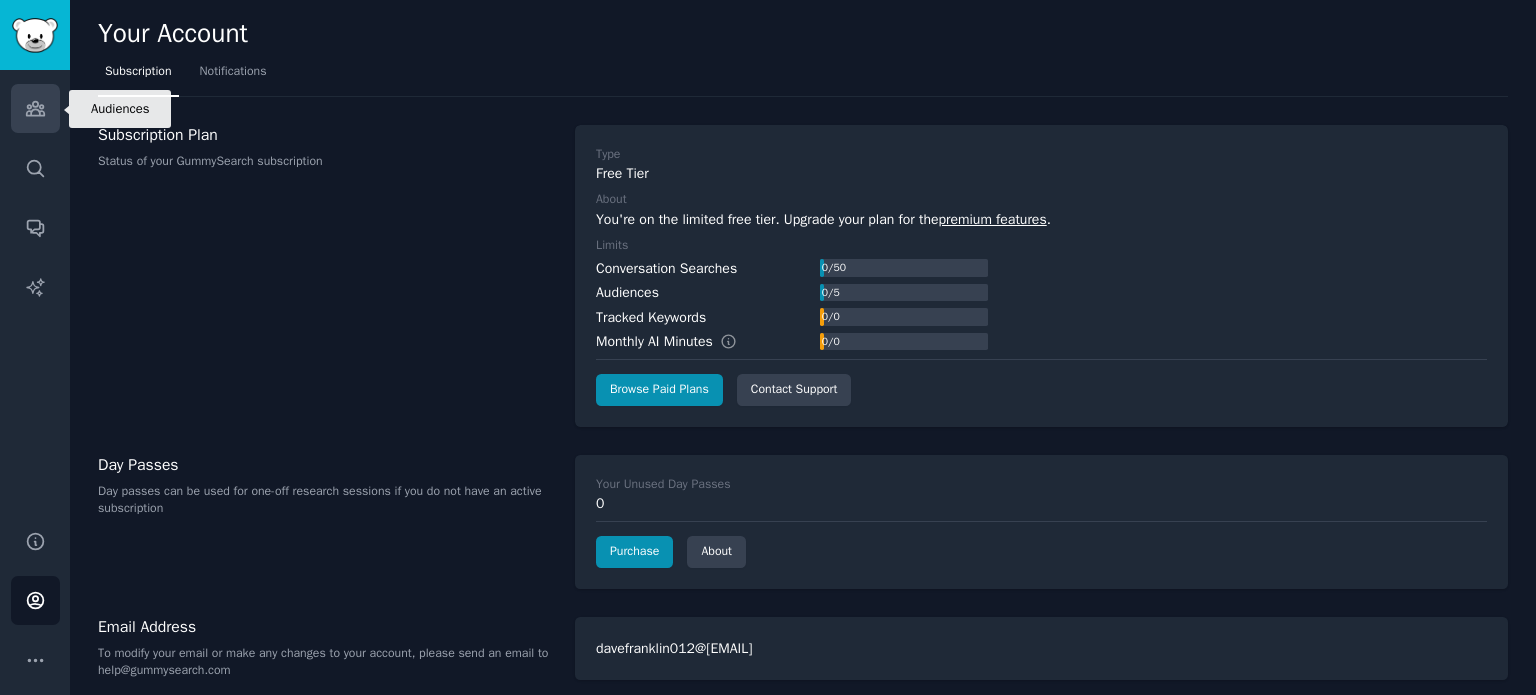 click 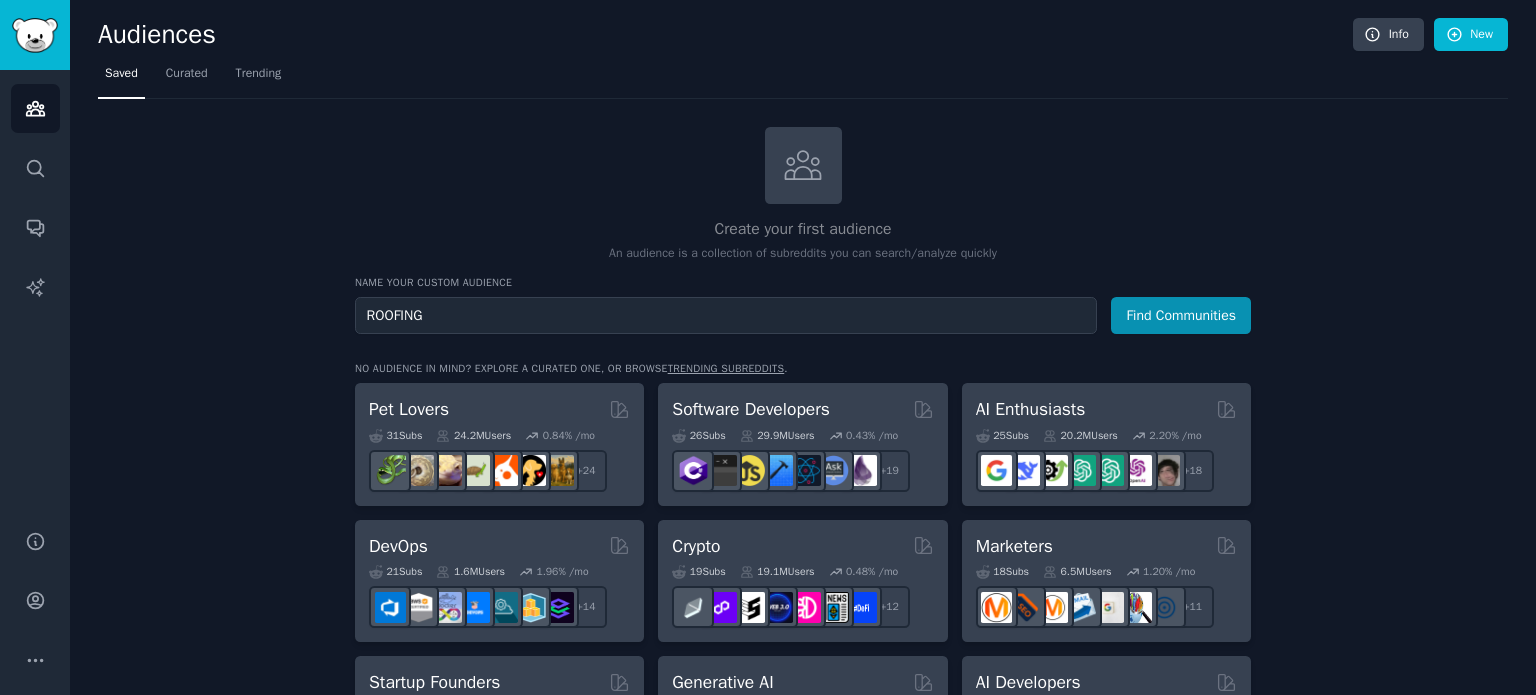 type on "ROOFING" 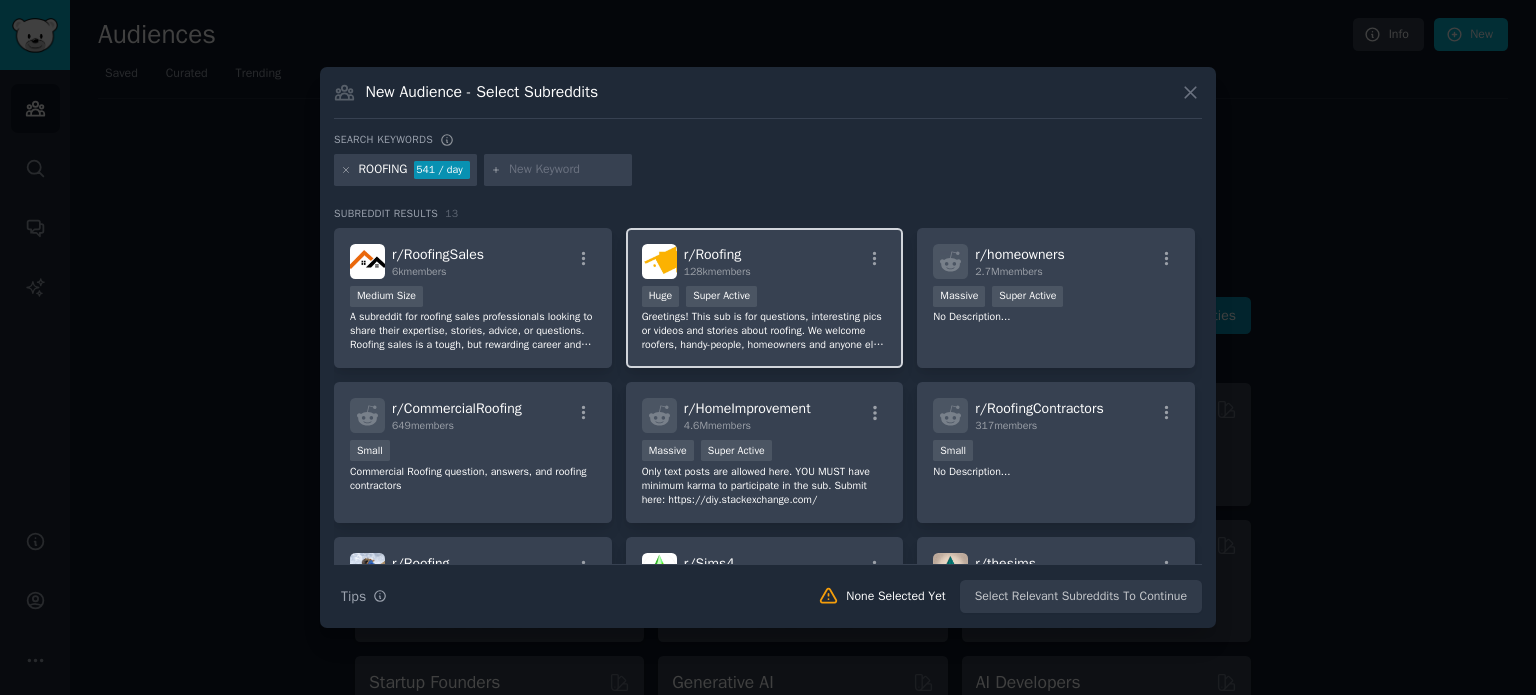 click on ">= 95th percentile for submissions / day Huge Super Active" at bounding box center (765, 298) 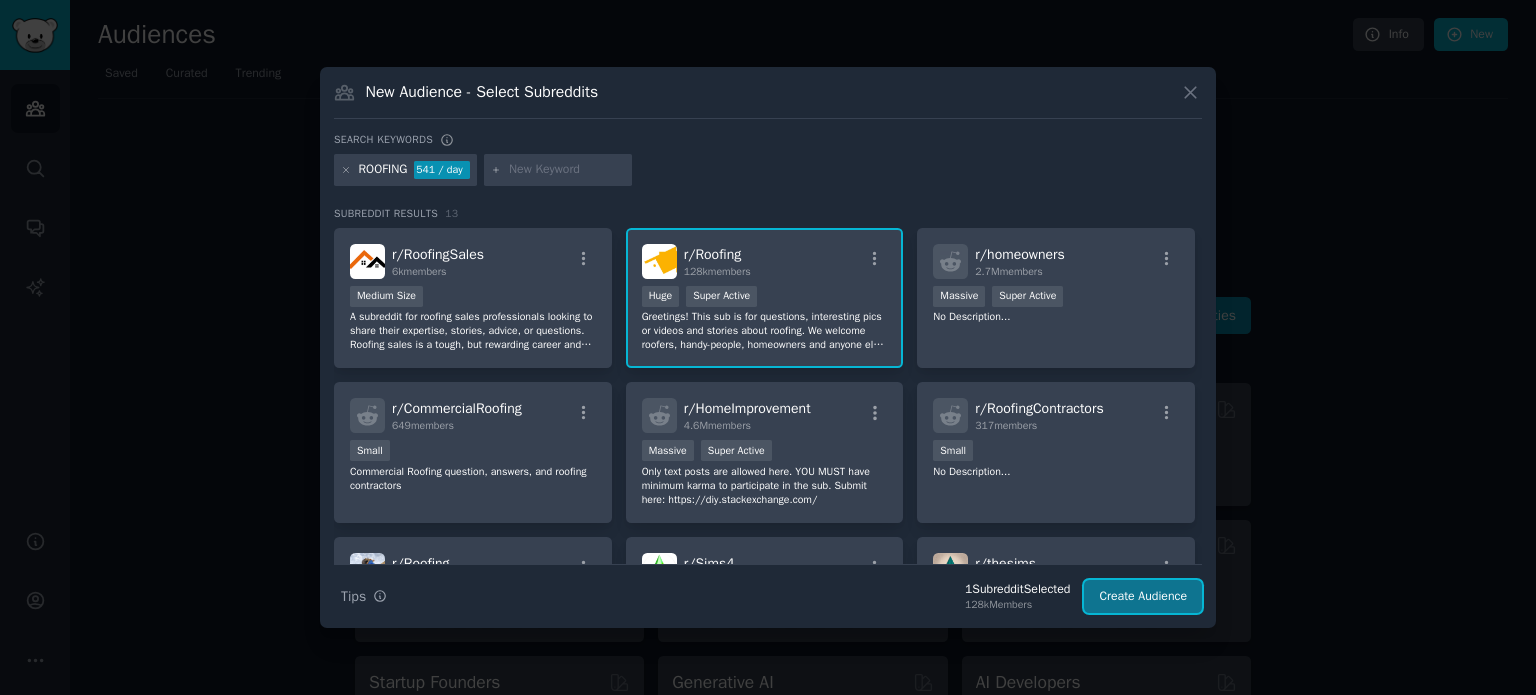 click on "Create Audience" at bounding box center (1143, 597) 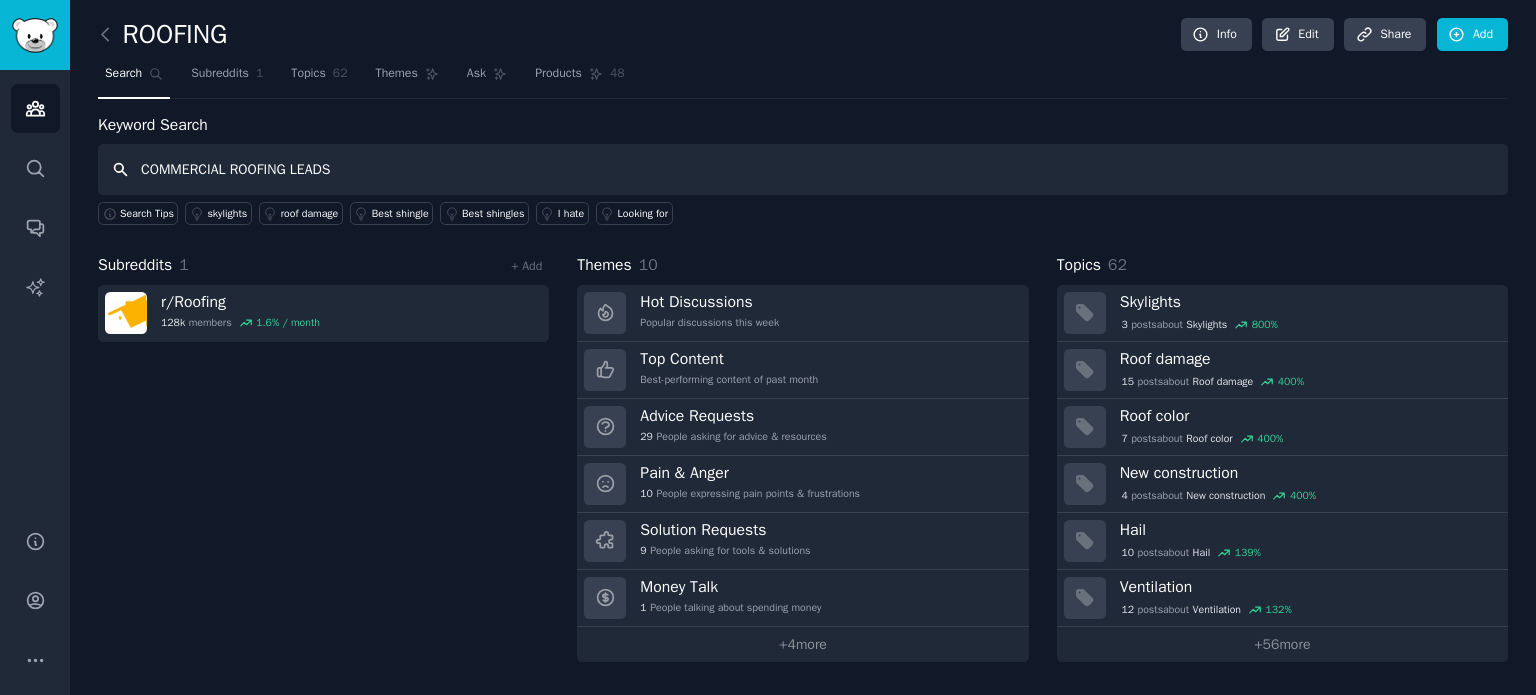 type on "COMMERCIAL ROOFING LEADS" 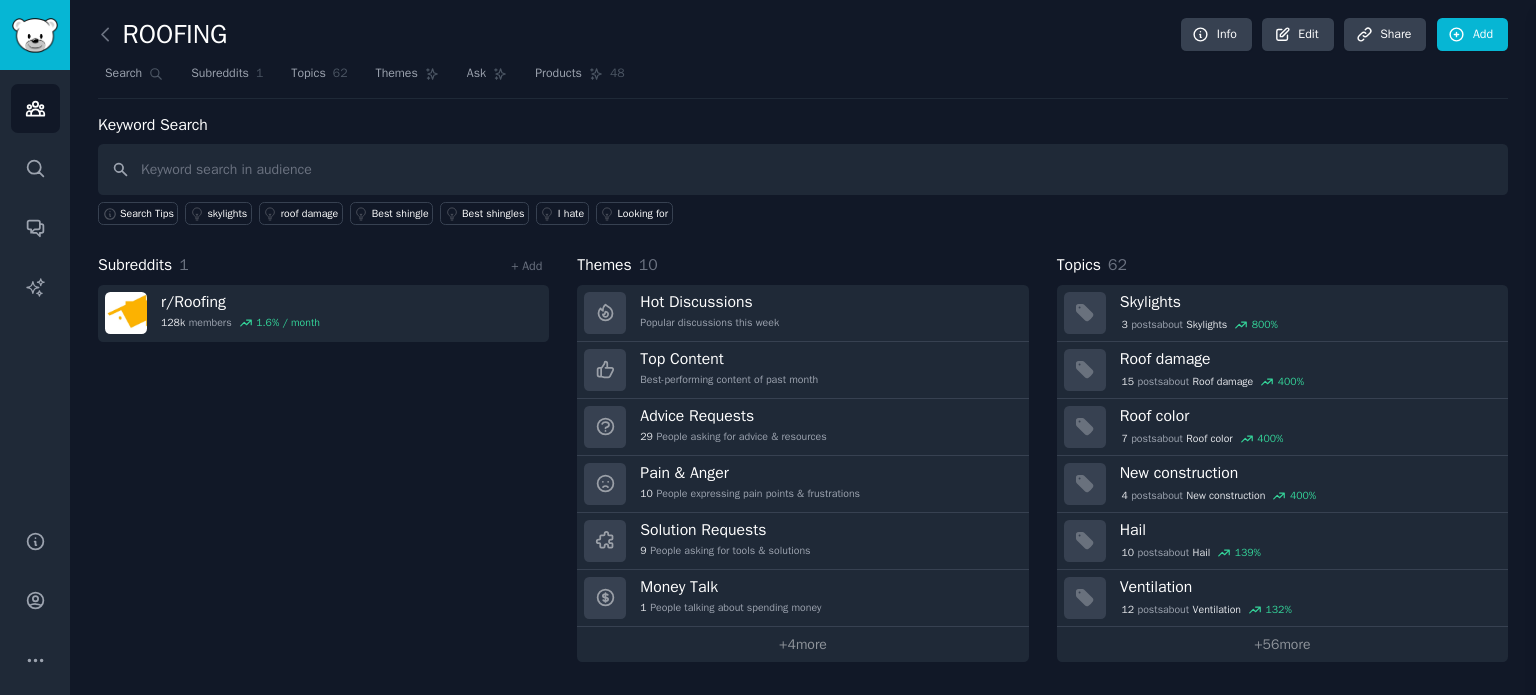 type 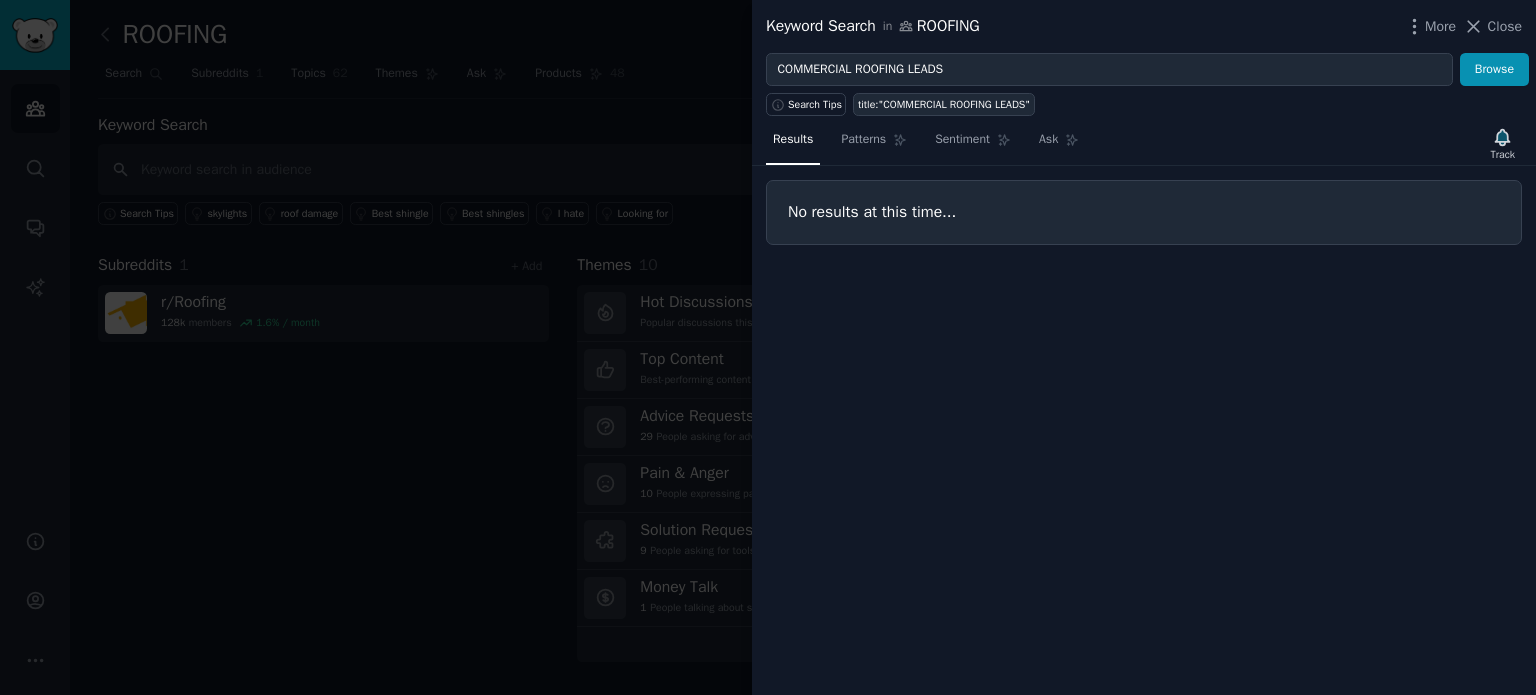 click on "title:"COMMERCIAL ROOFING LEADS"" at bounding box center (944, 105) 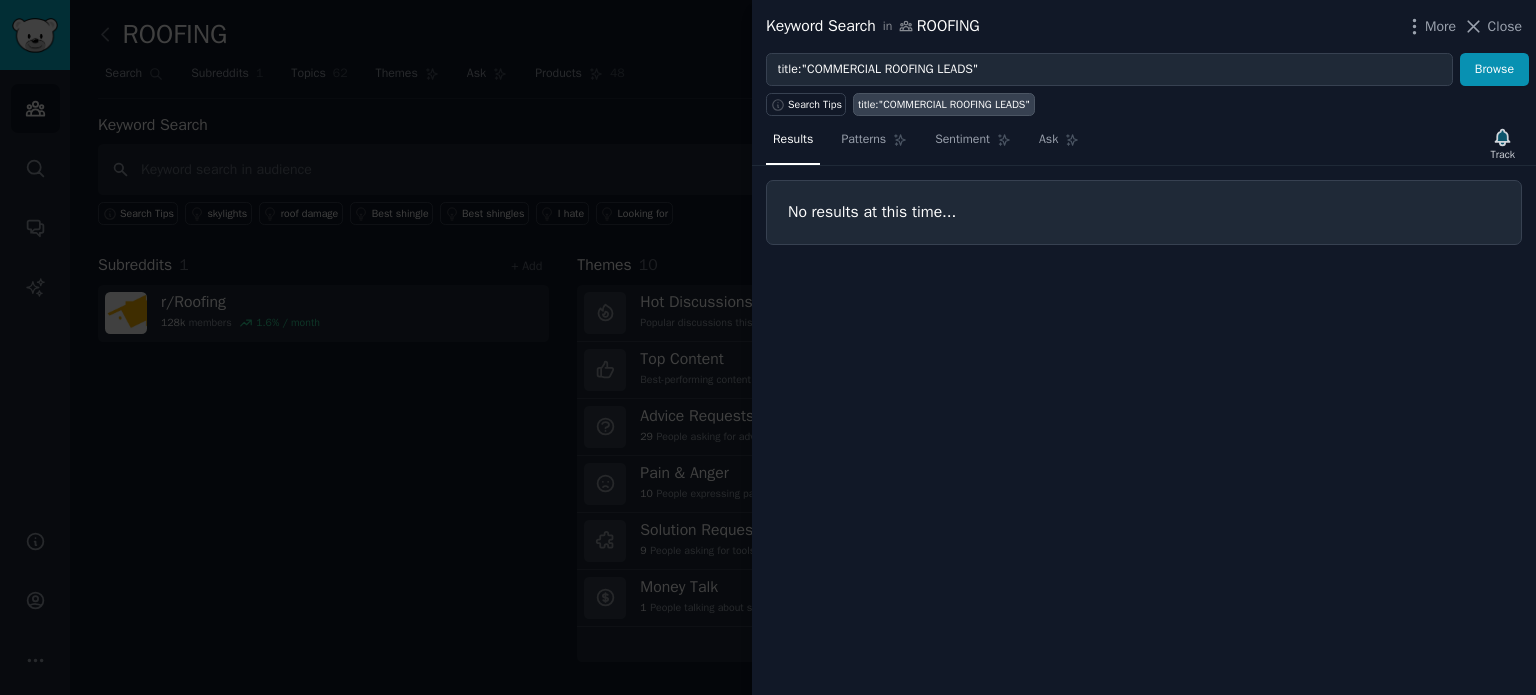 click at bounding box center (768, 347) 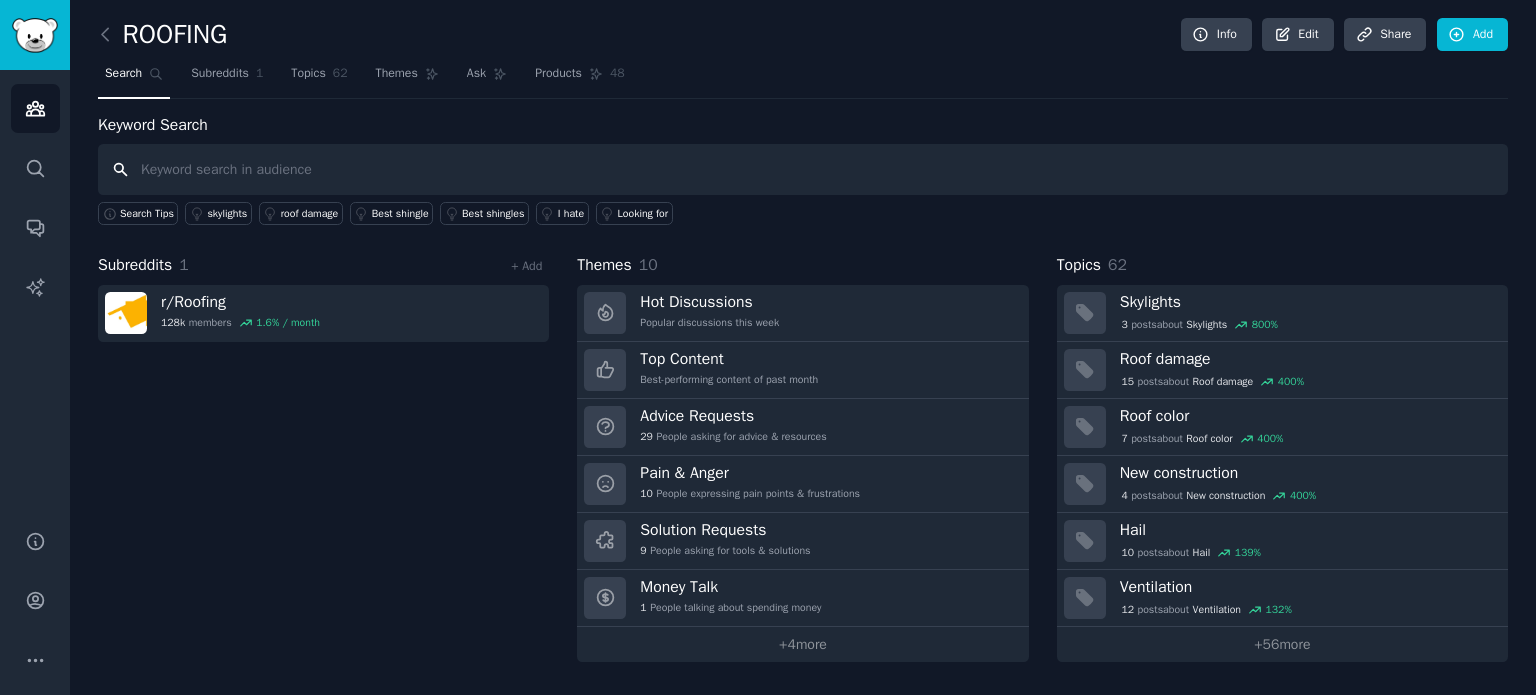 click at bounding box center (803, 169) 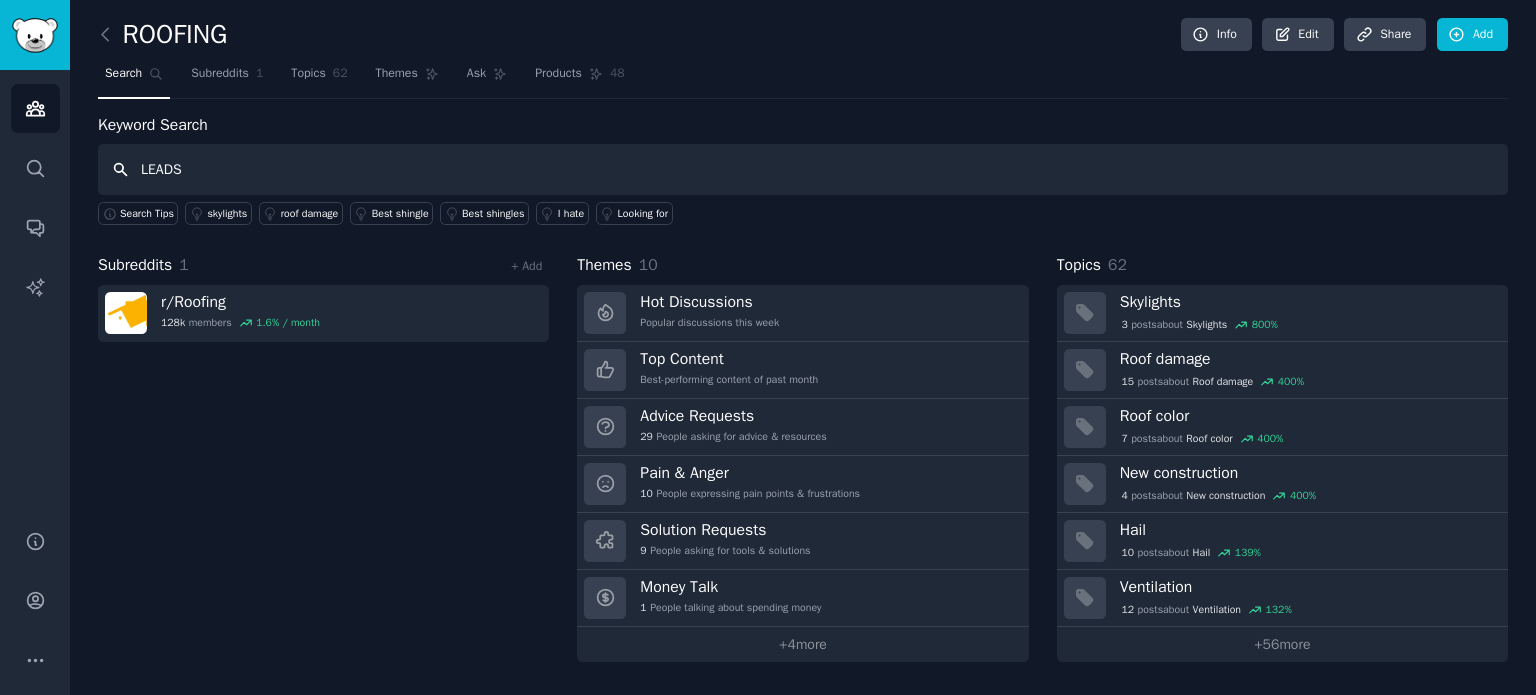 type on "LEADS" 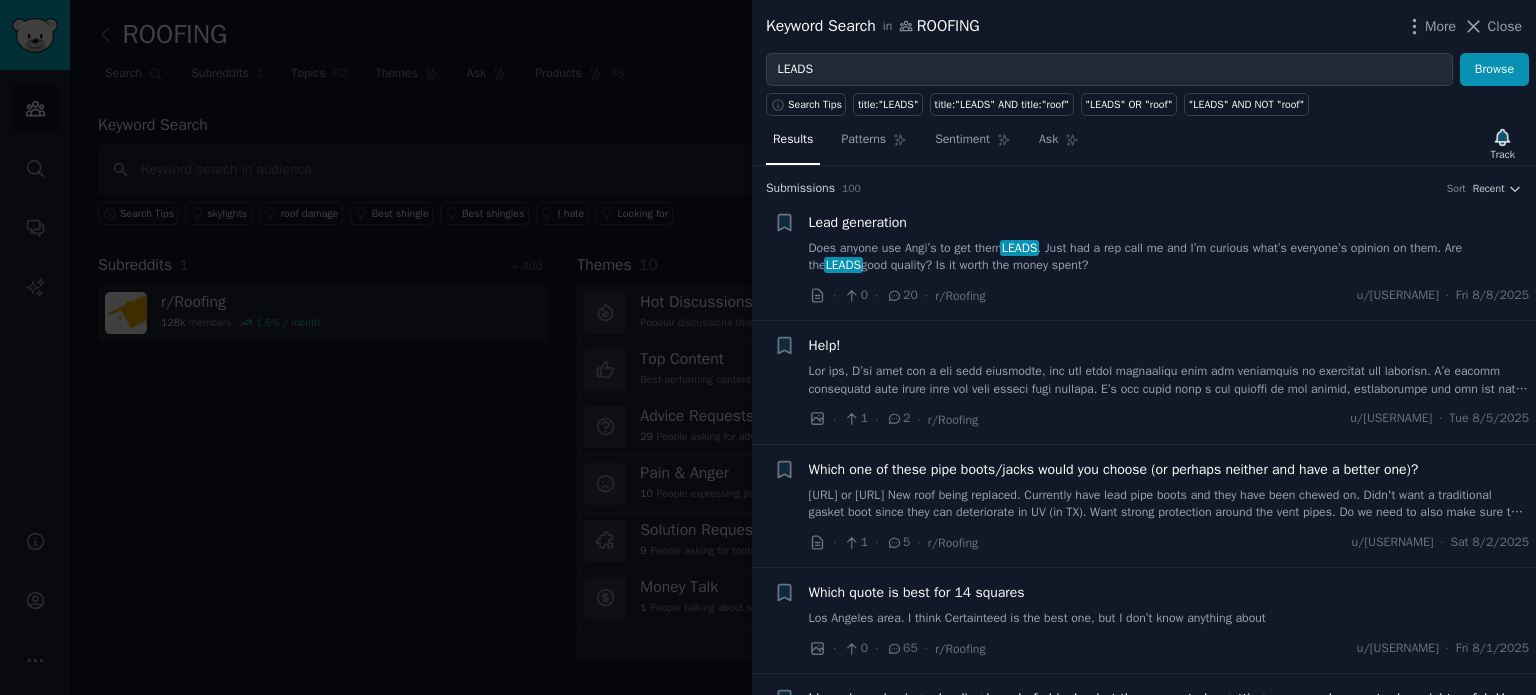 click at bounding box center (768, 347) 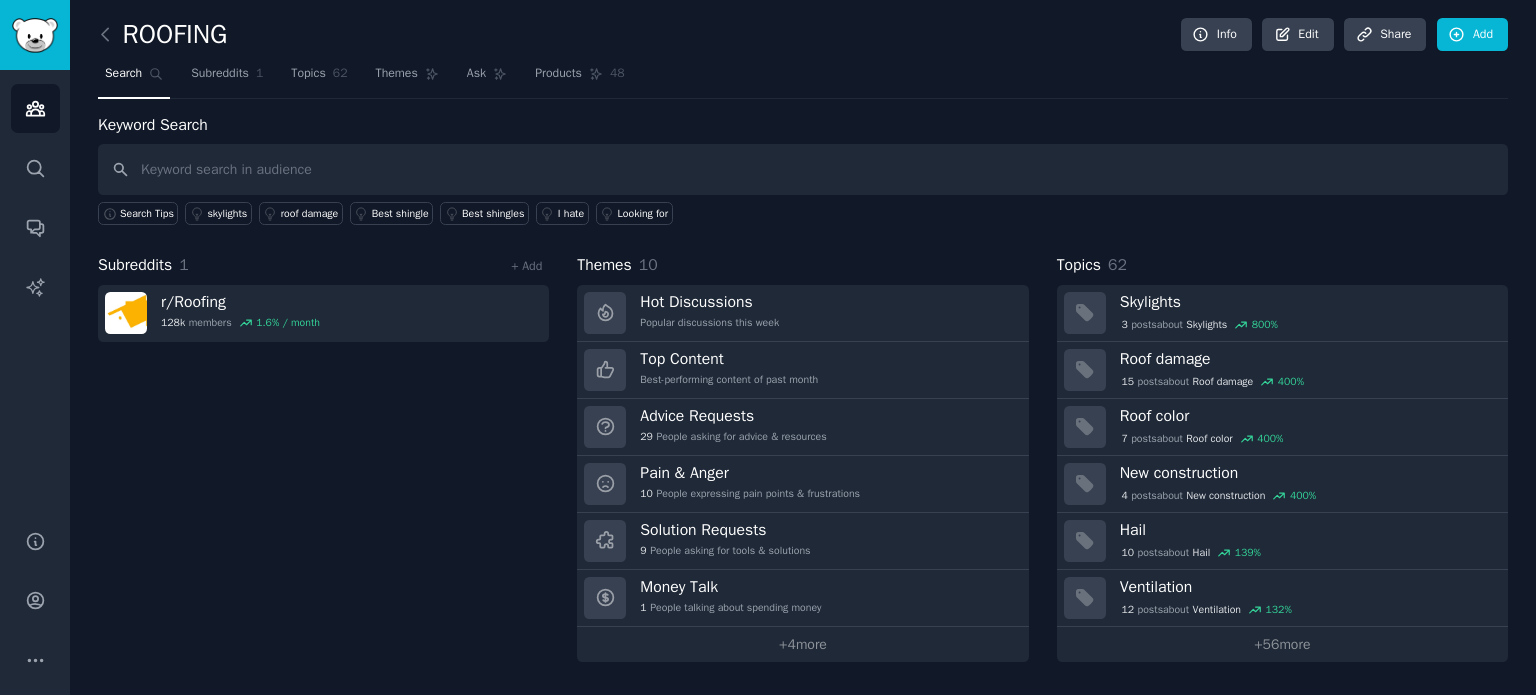 click on "Themes 10" at bounding box center (802, 265) 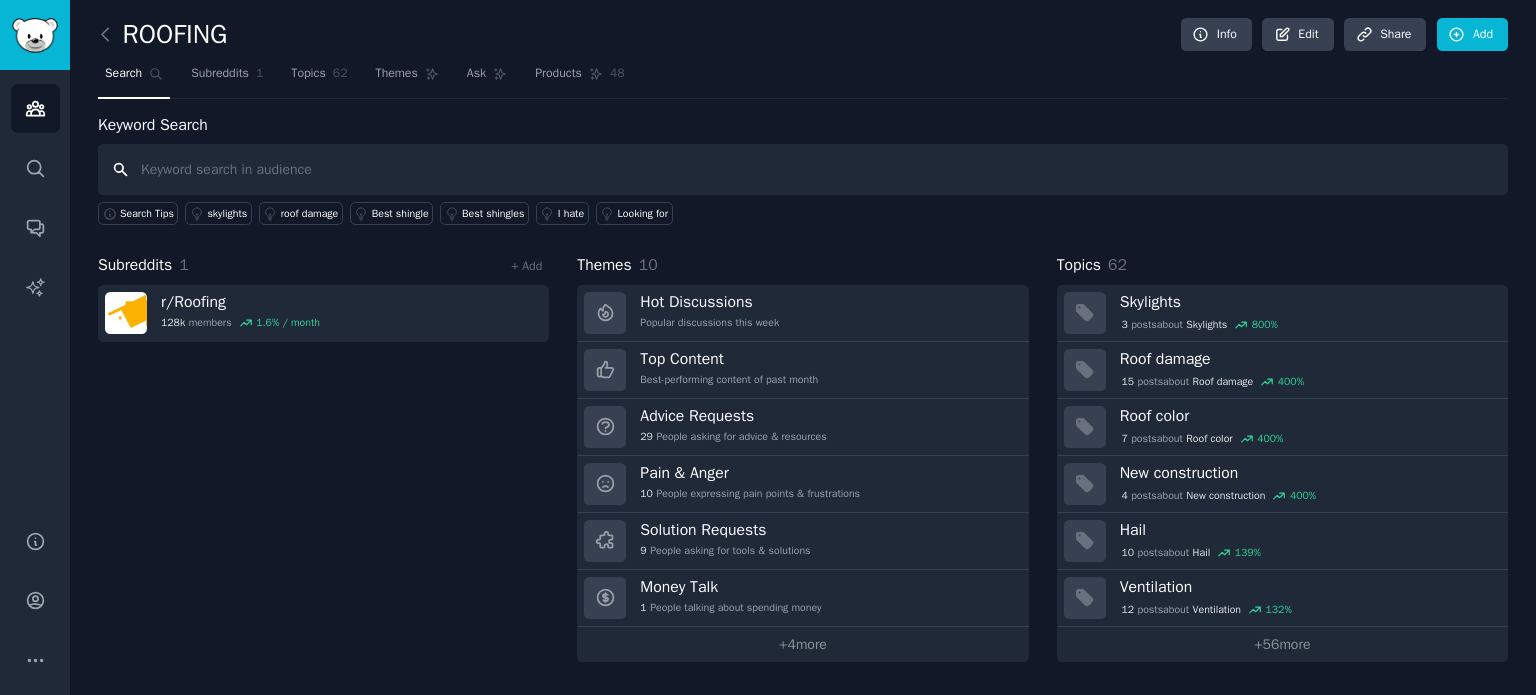 click at bounding box center [803, 169] 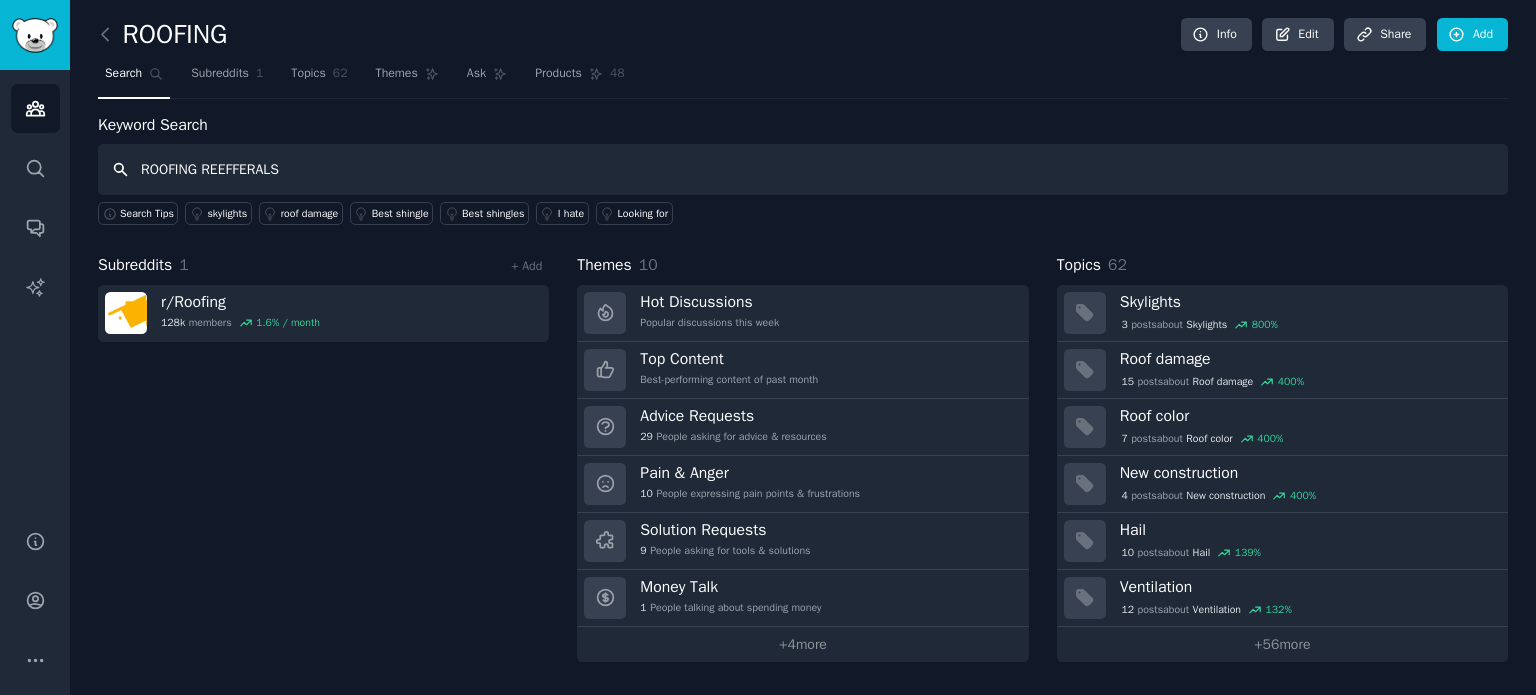 type on "ROOFING REEFFERALS" 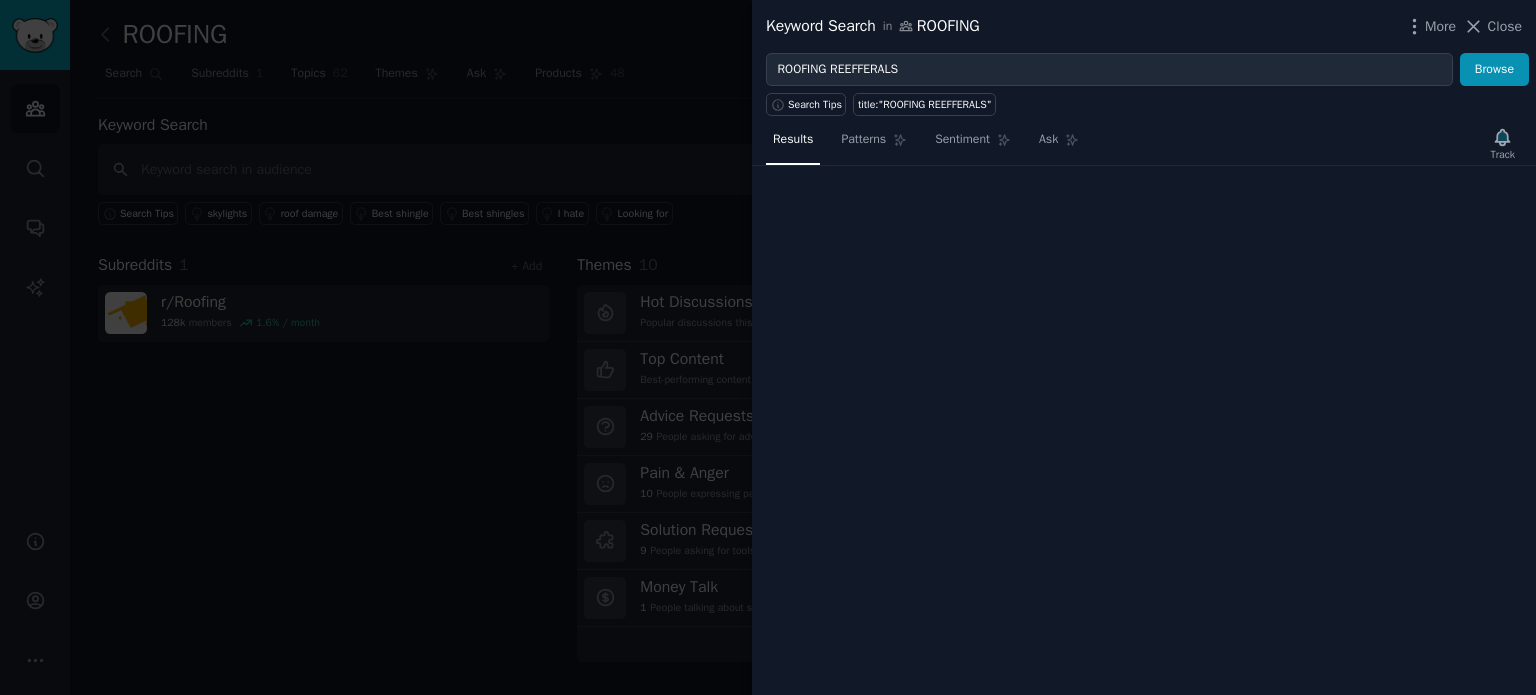 type 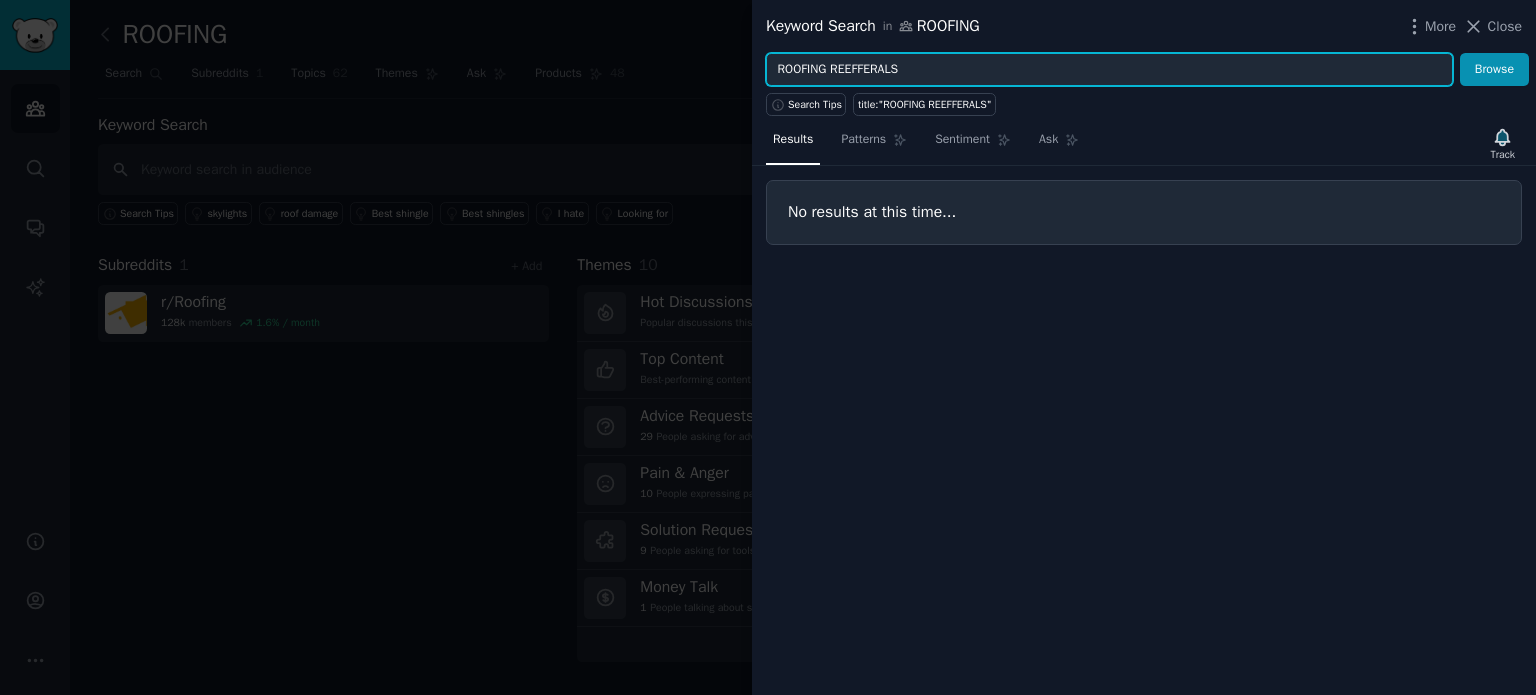 click on "ROOFING REEFFERALS" at bounding box center [1109, 70] 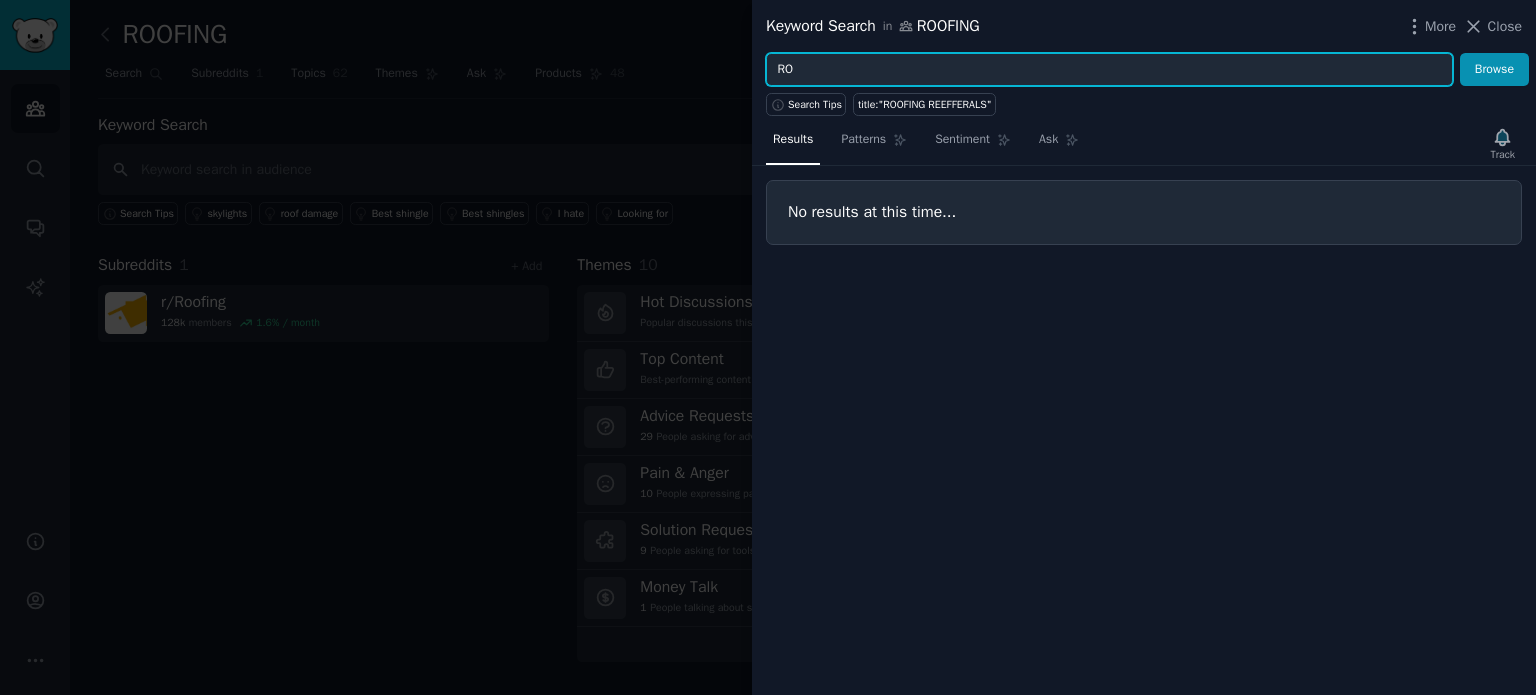 type on "R" 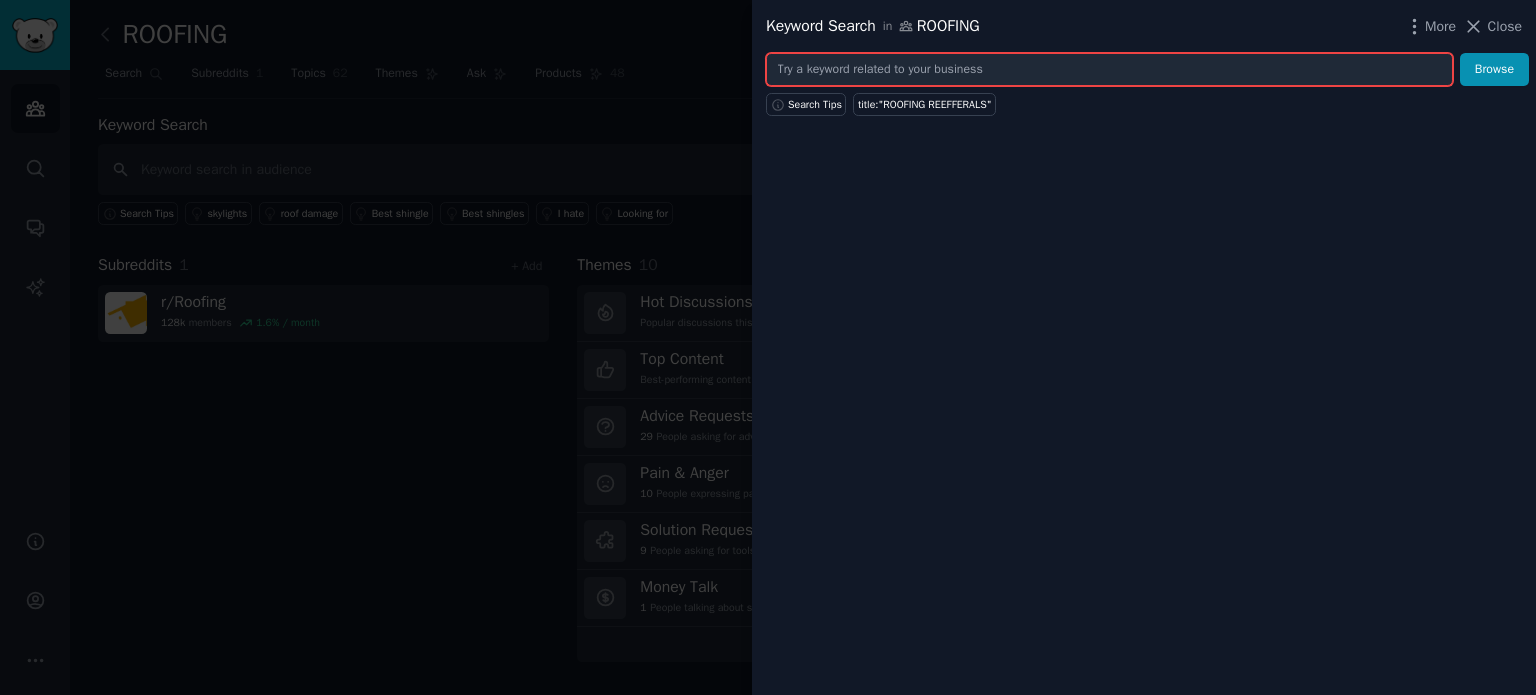 type on "R" 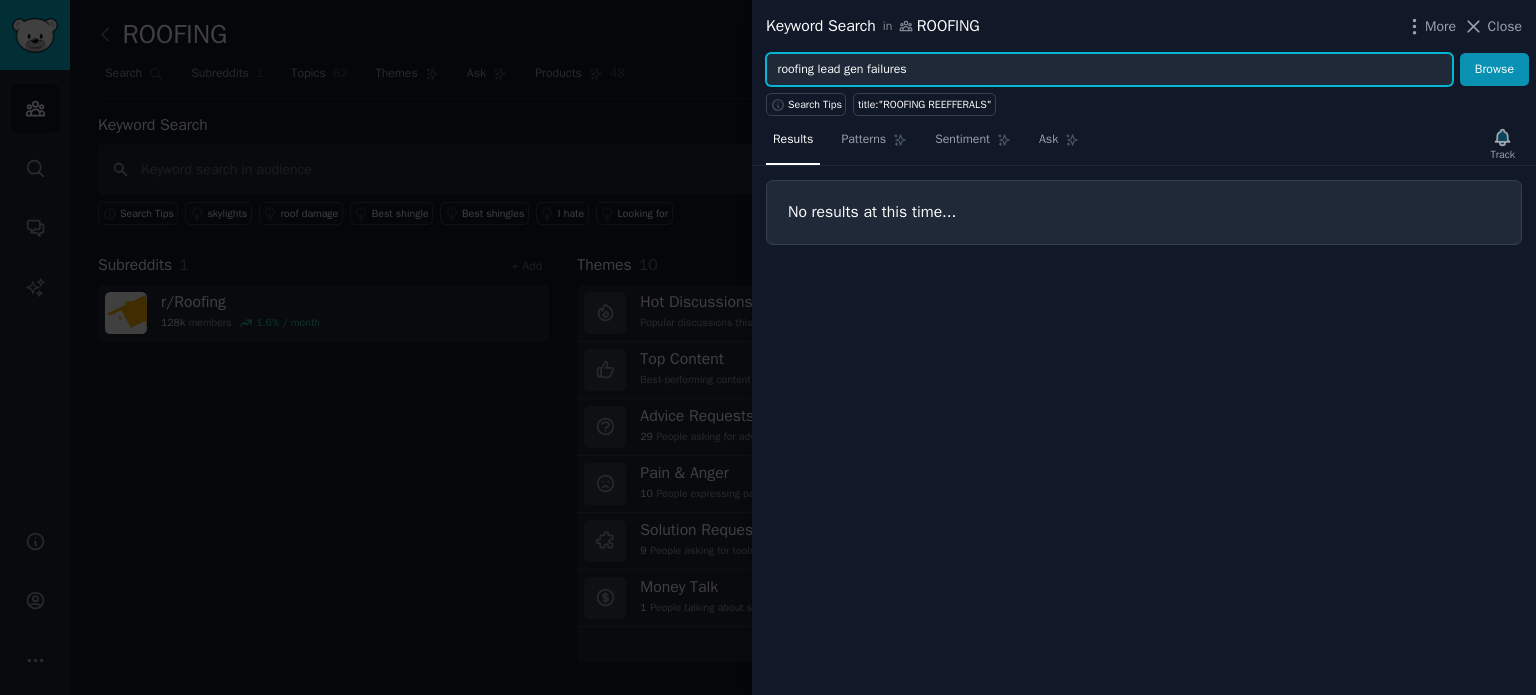 click on "Browse" at bounding box center (1494, 70) 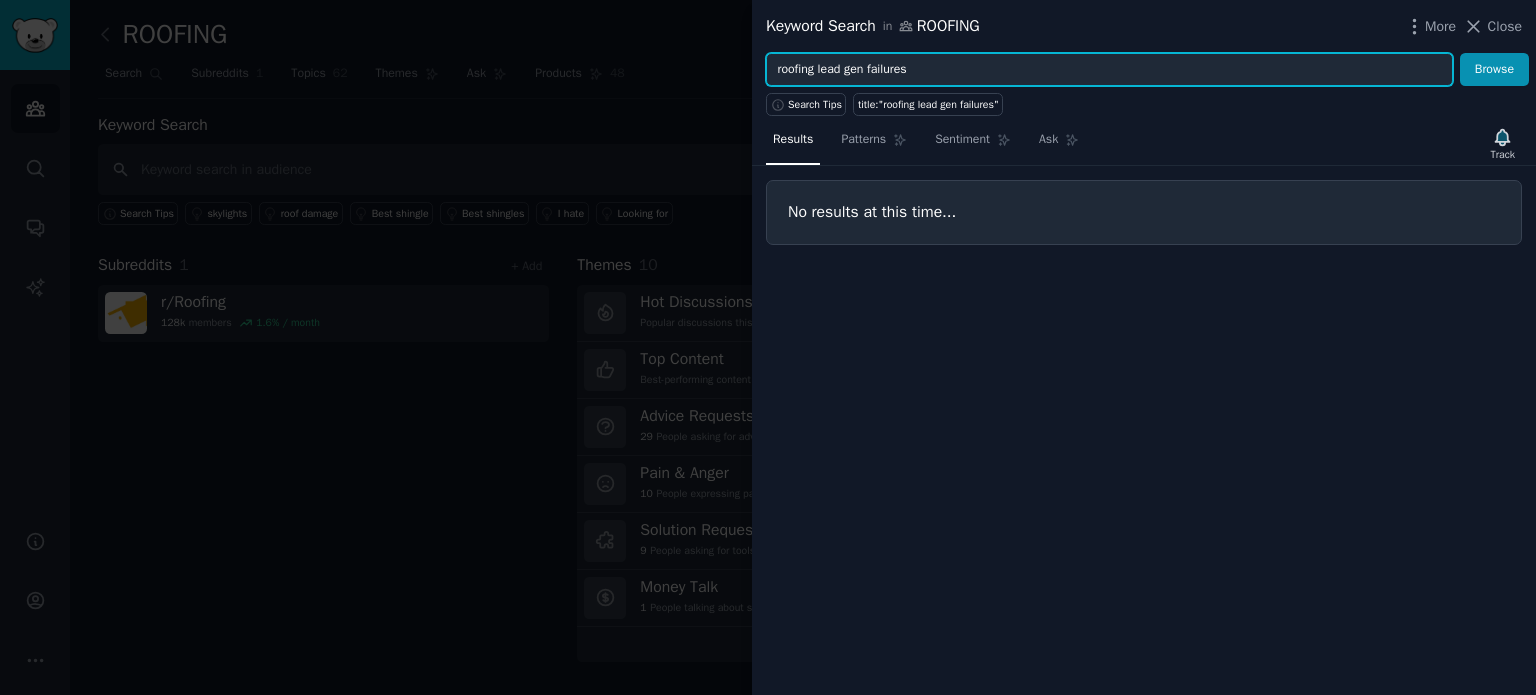 click on "Browse" at bounding box center (1494, 70) 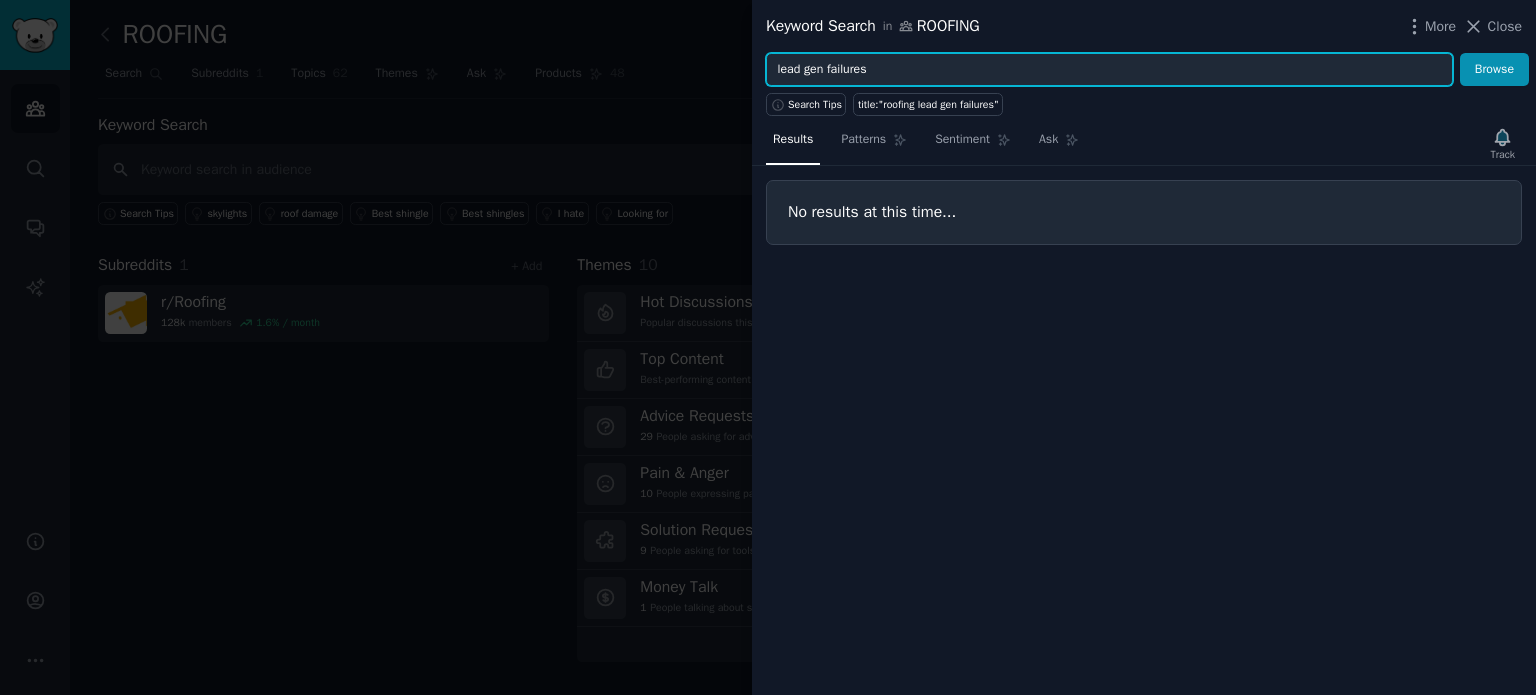 click on "Browse" at bounding box center (1494, 70) 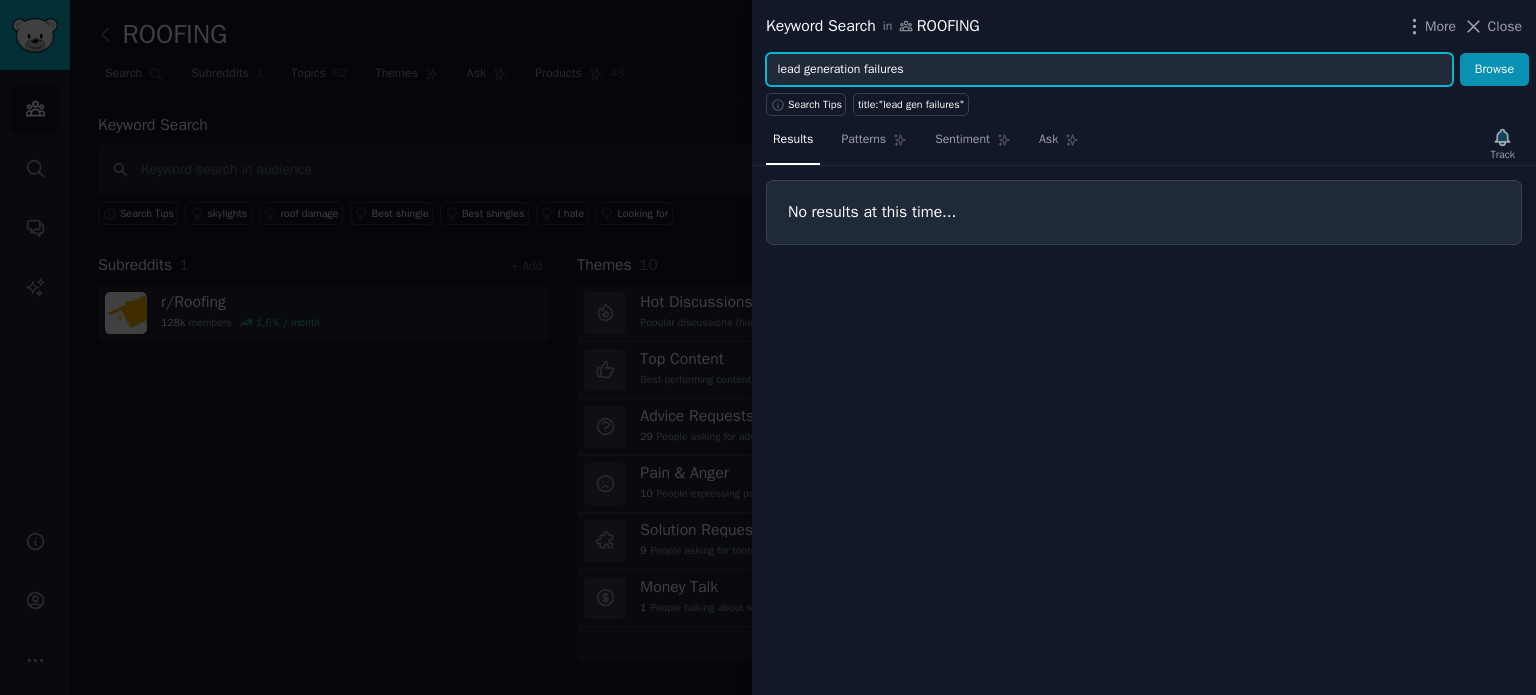 type on "lead generation failures" 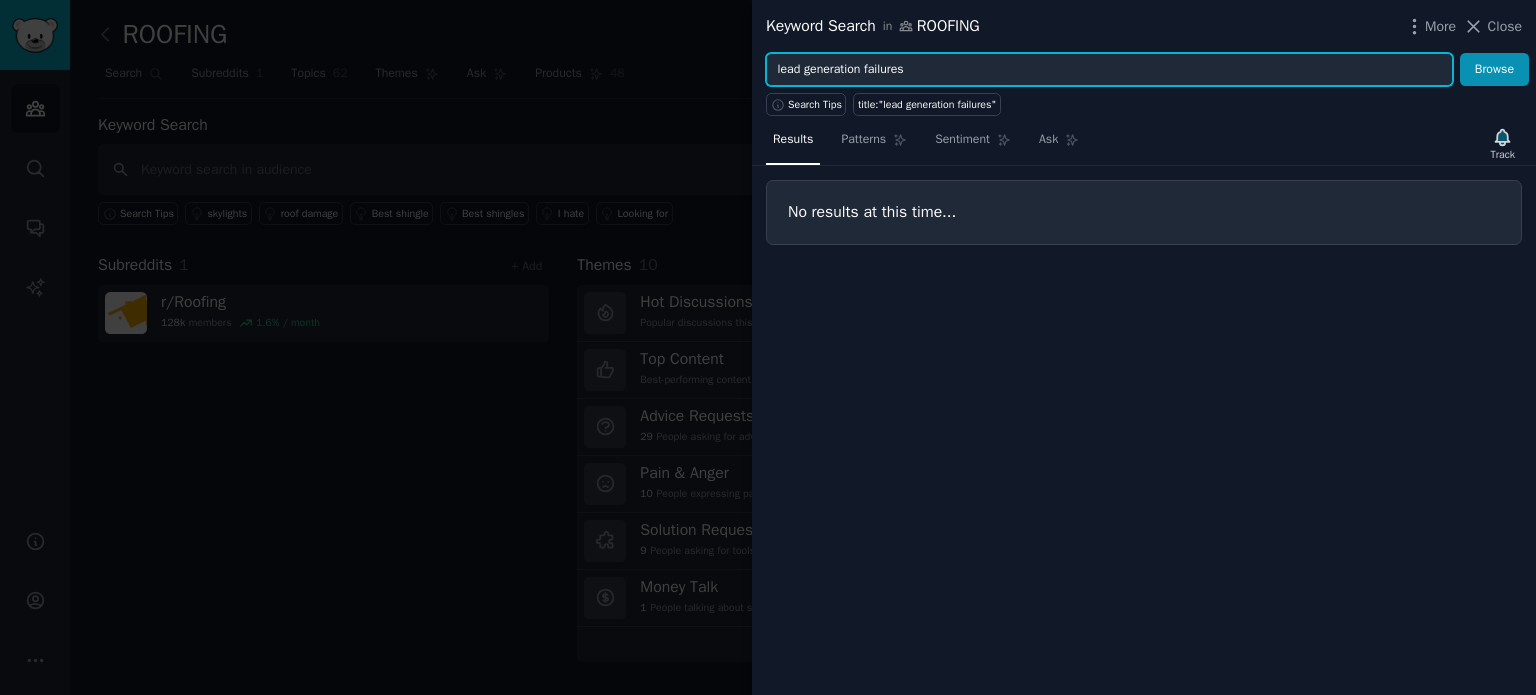 click on "Browse" at bounding box center (1494, 70) 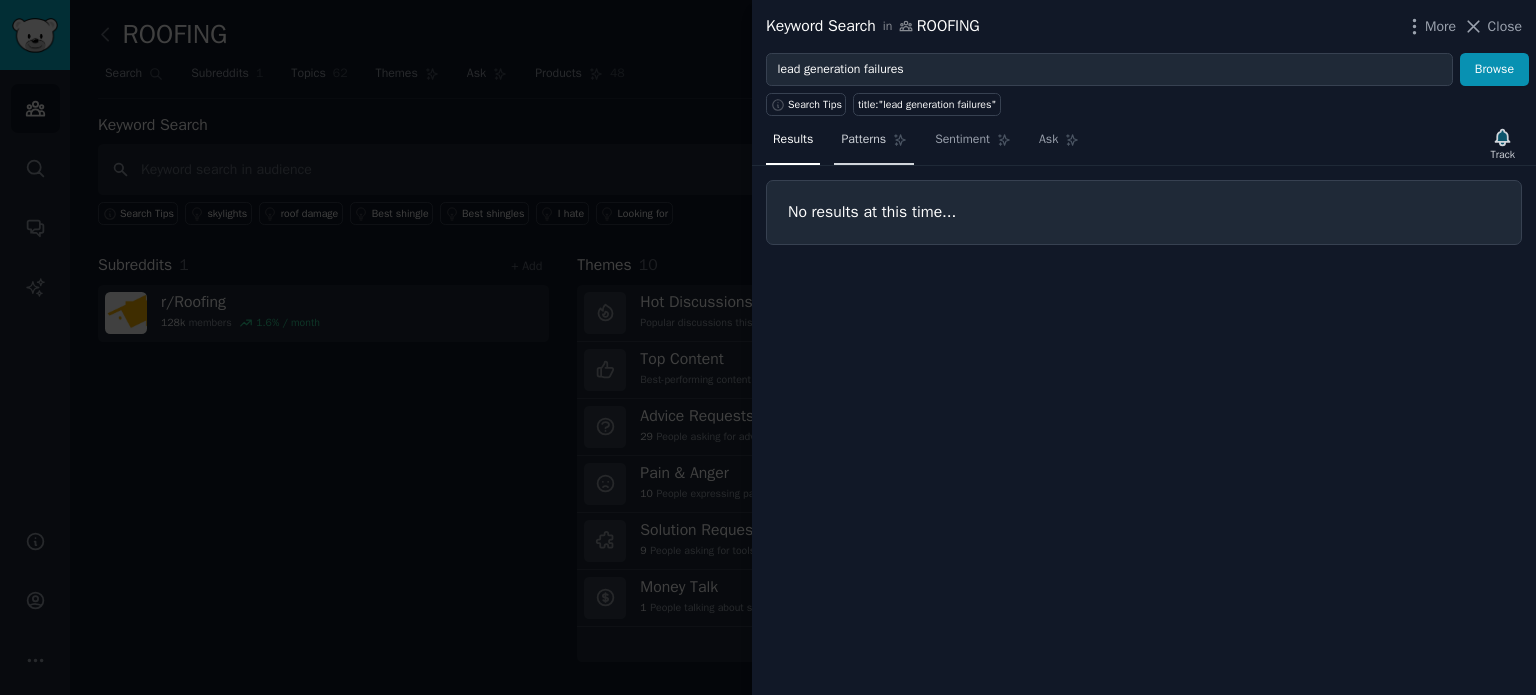 click on "Patterns" at bounding box center [874, 144] 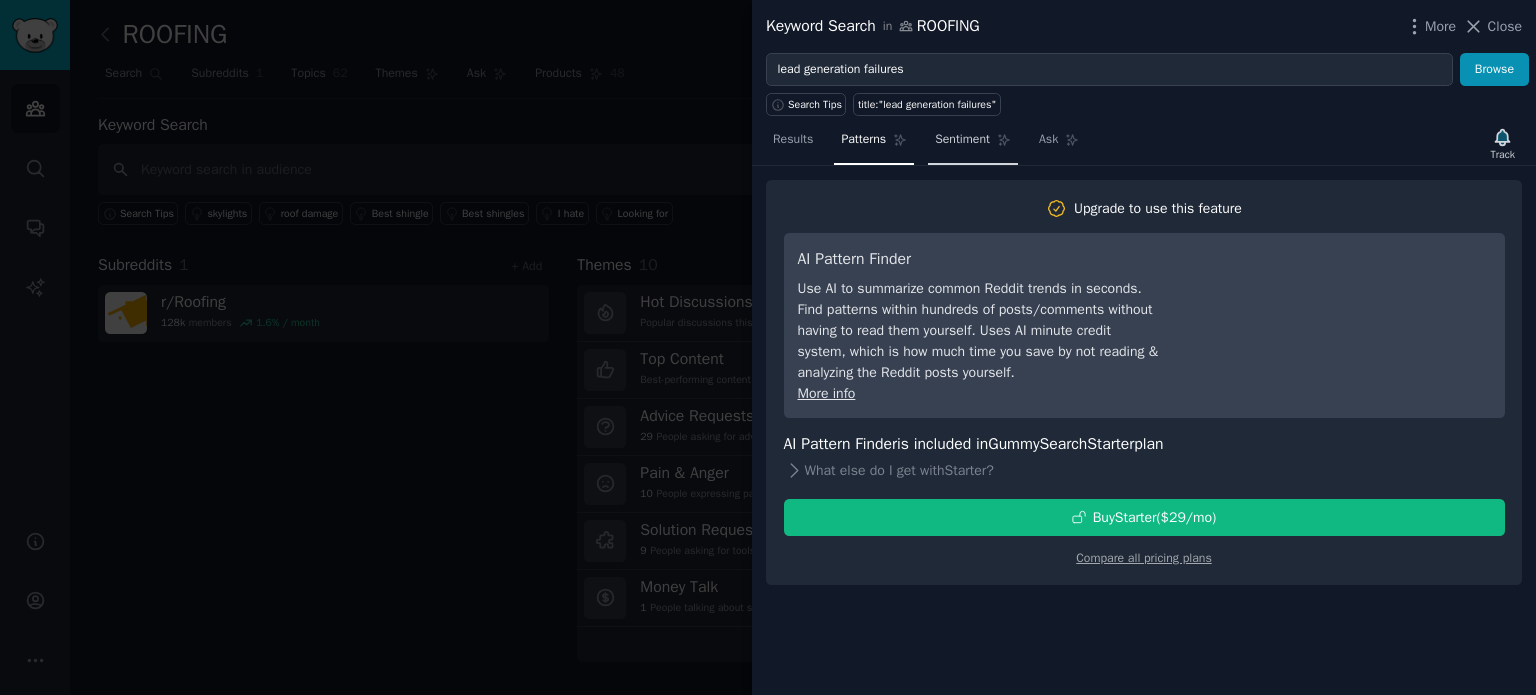 click on "Sentiment" at bounding box center [962, 140] 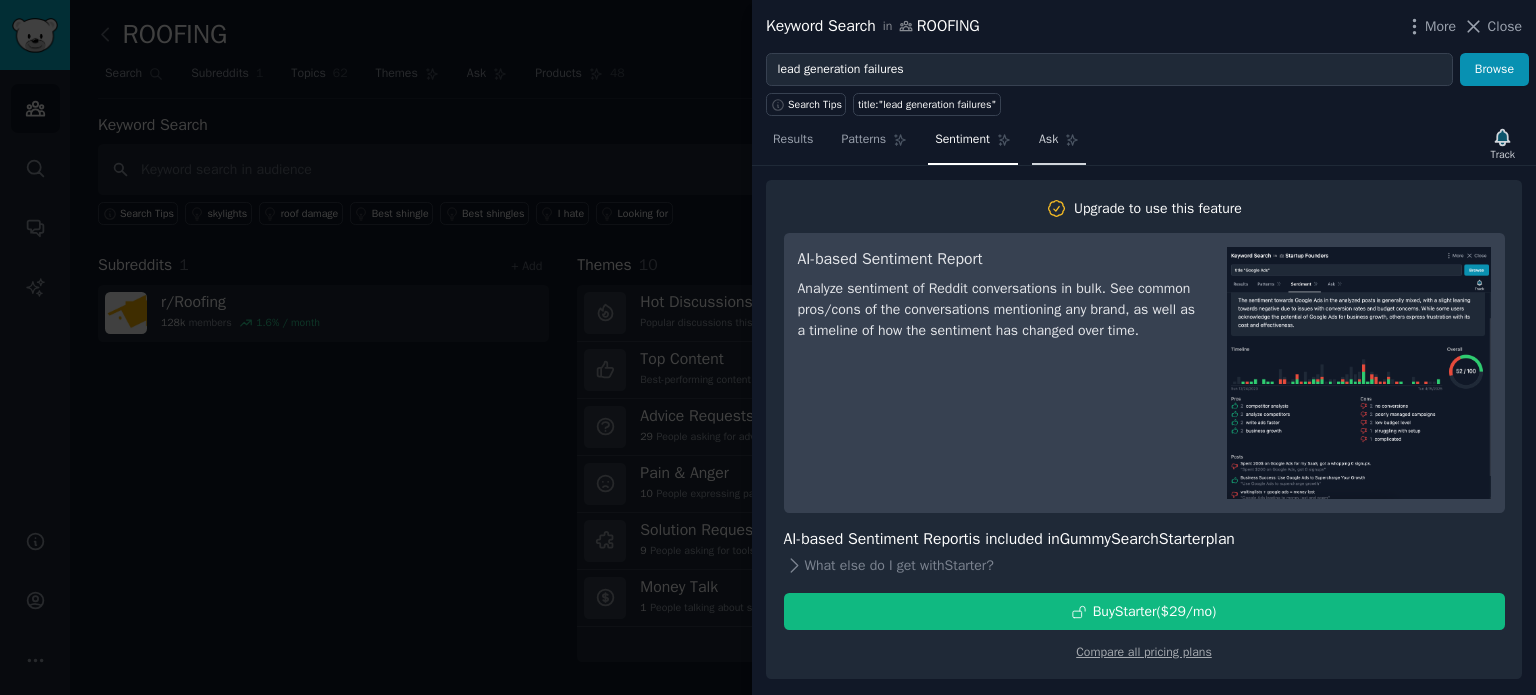 click on "Ask" at bounding box center (1048, 140) 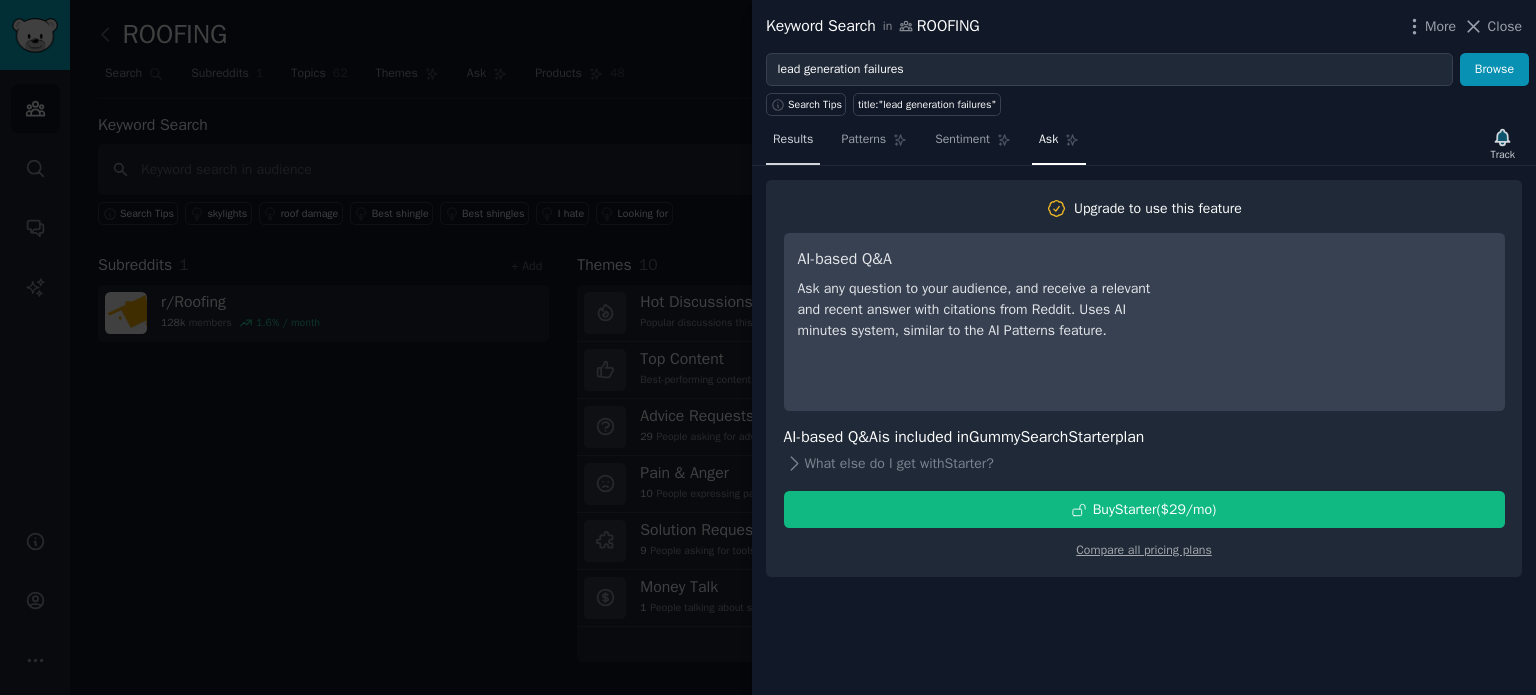 click on "Results" at bounding box center (793, 144) 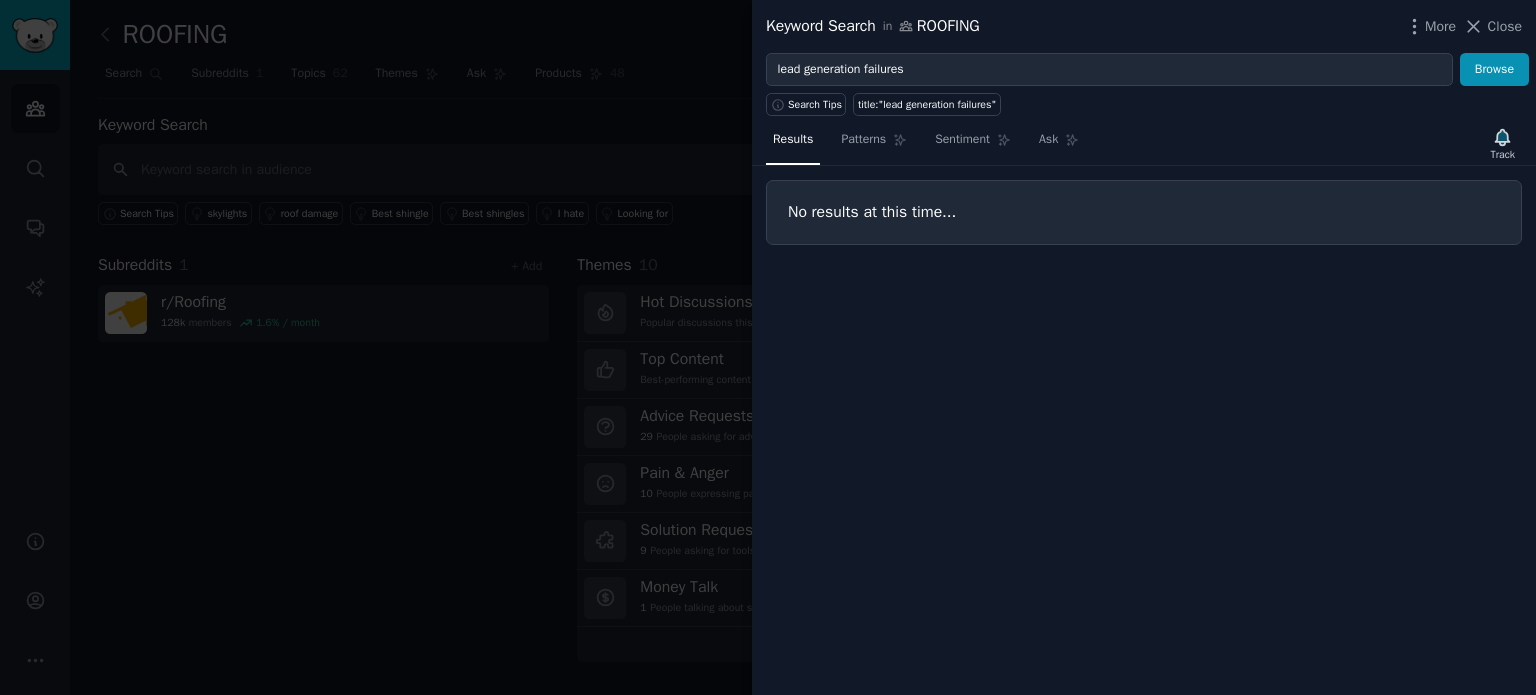 click at bounding box center [768, 347] 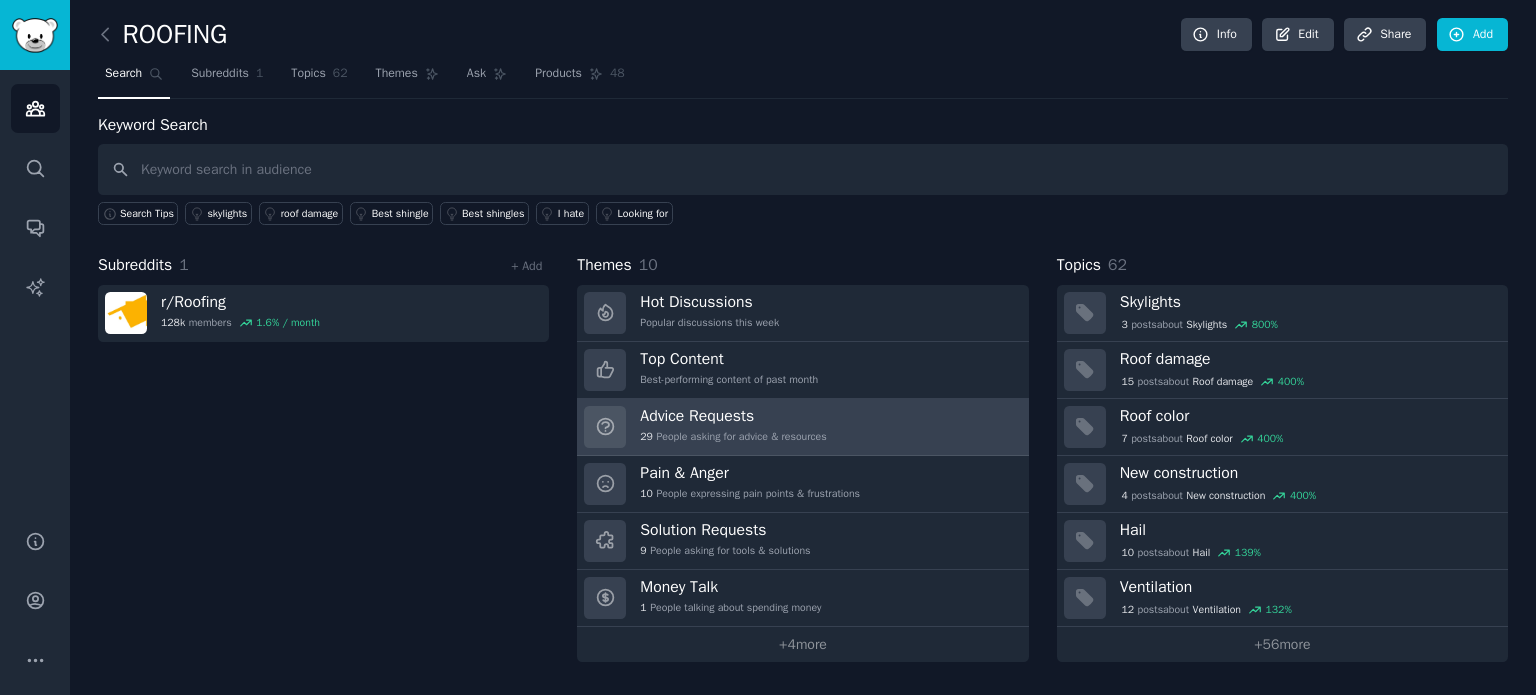 click on "29 People asking for advice & resources" at bounding box center [733, 437] 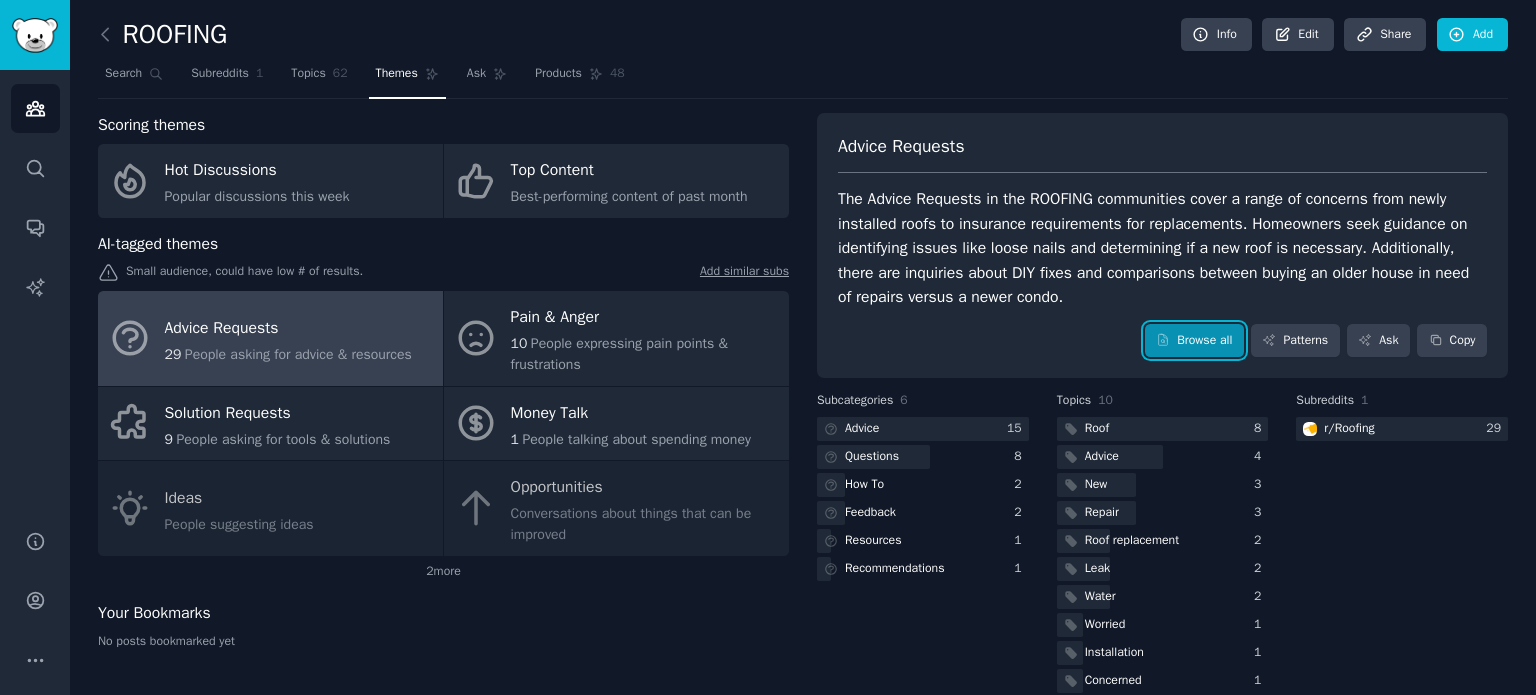 click on "Browse all" at bounding box center (1194, 341) 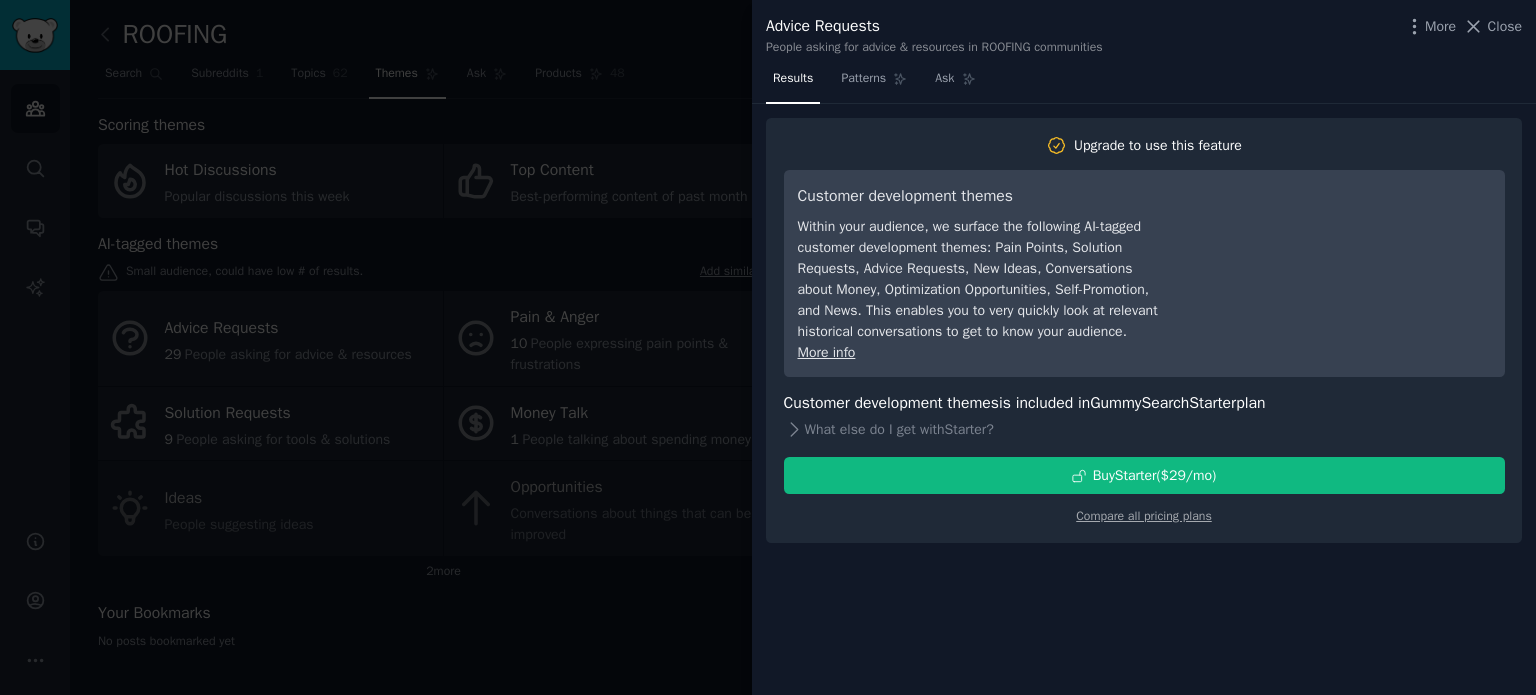 click on "Results" at bounding box center (793, 83) 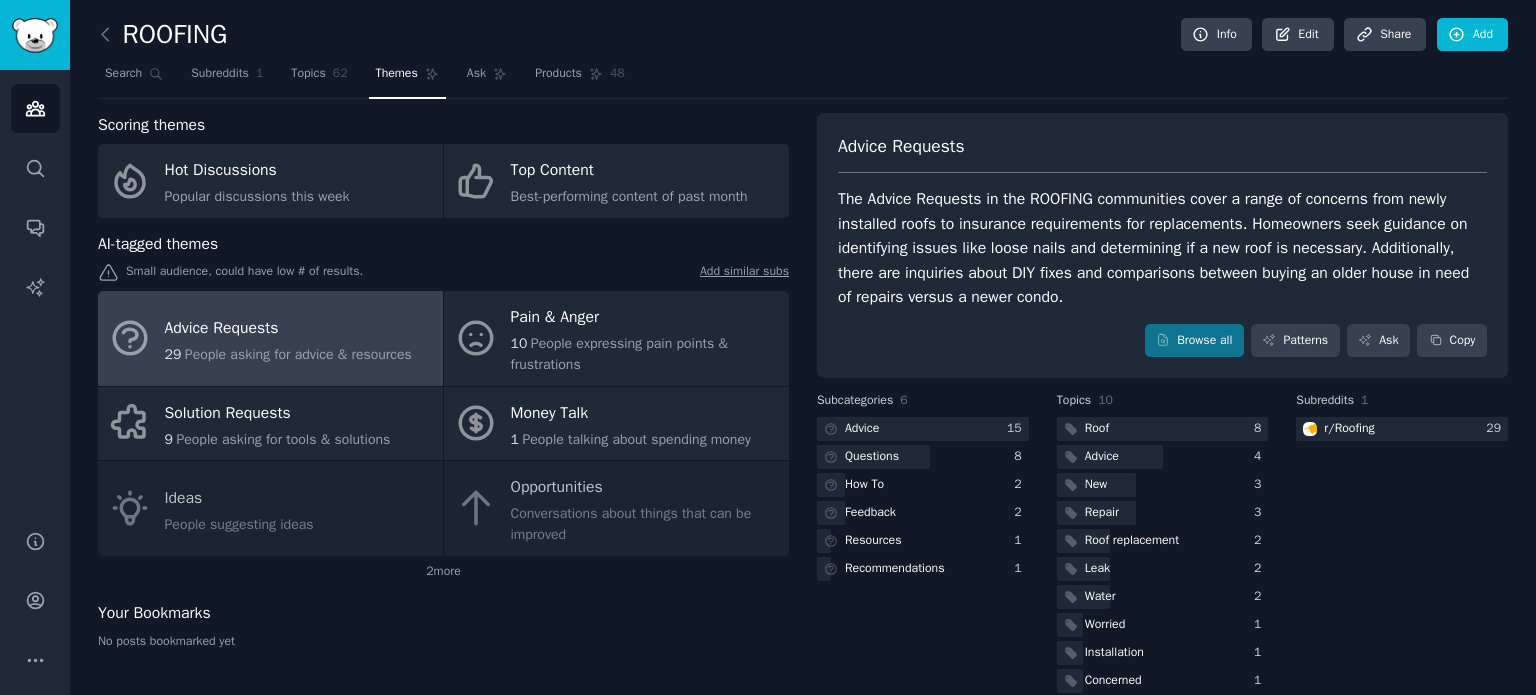click on "People asking for advice & resources" at bounding box center (298, 354) 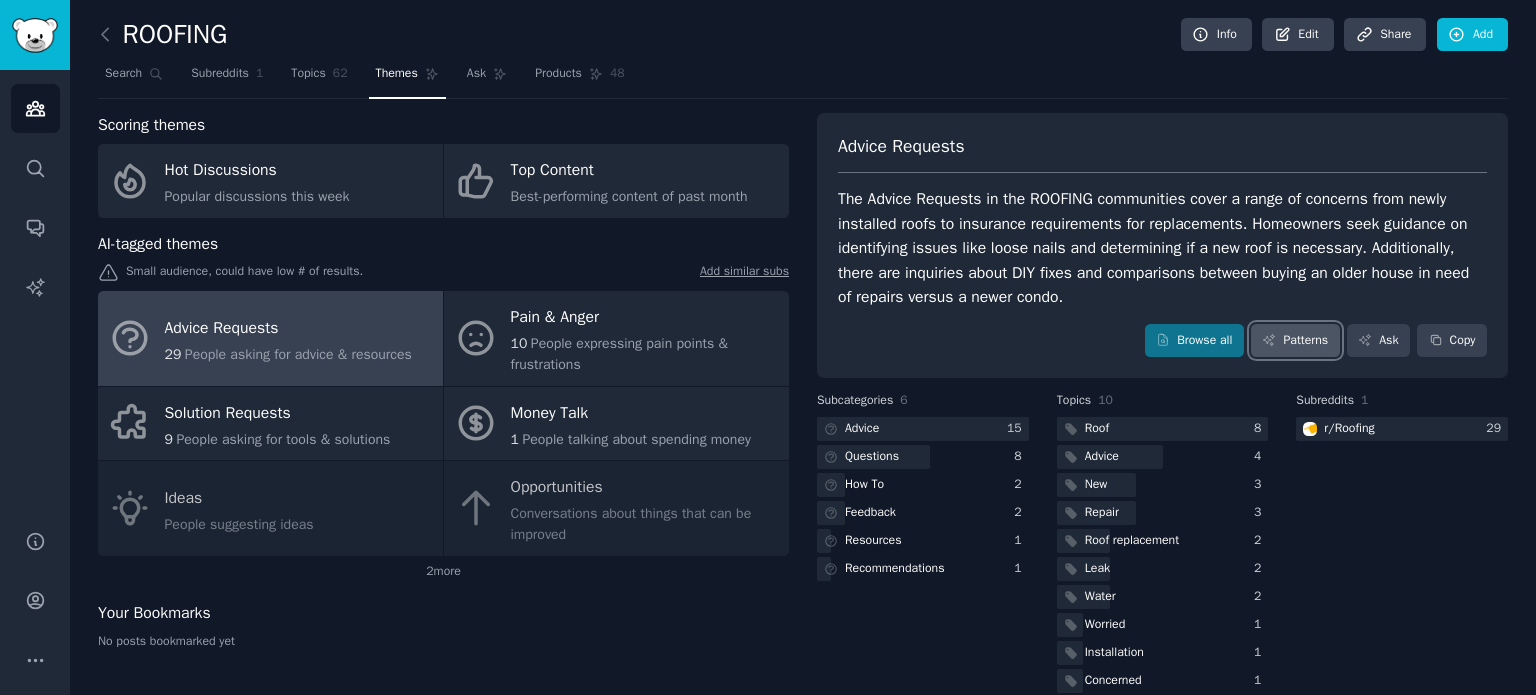 click on "Patterns" at bounding box center [1295, 341] 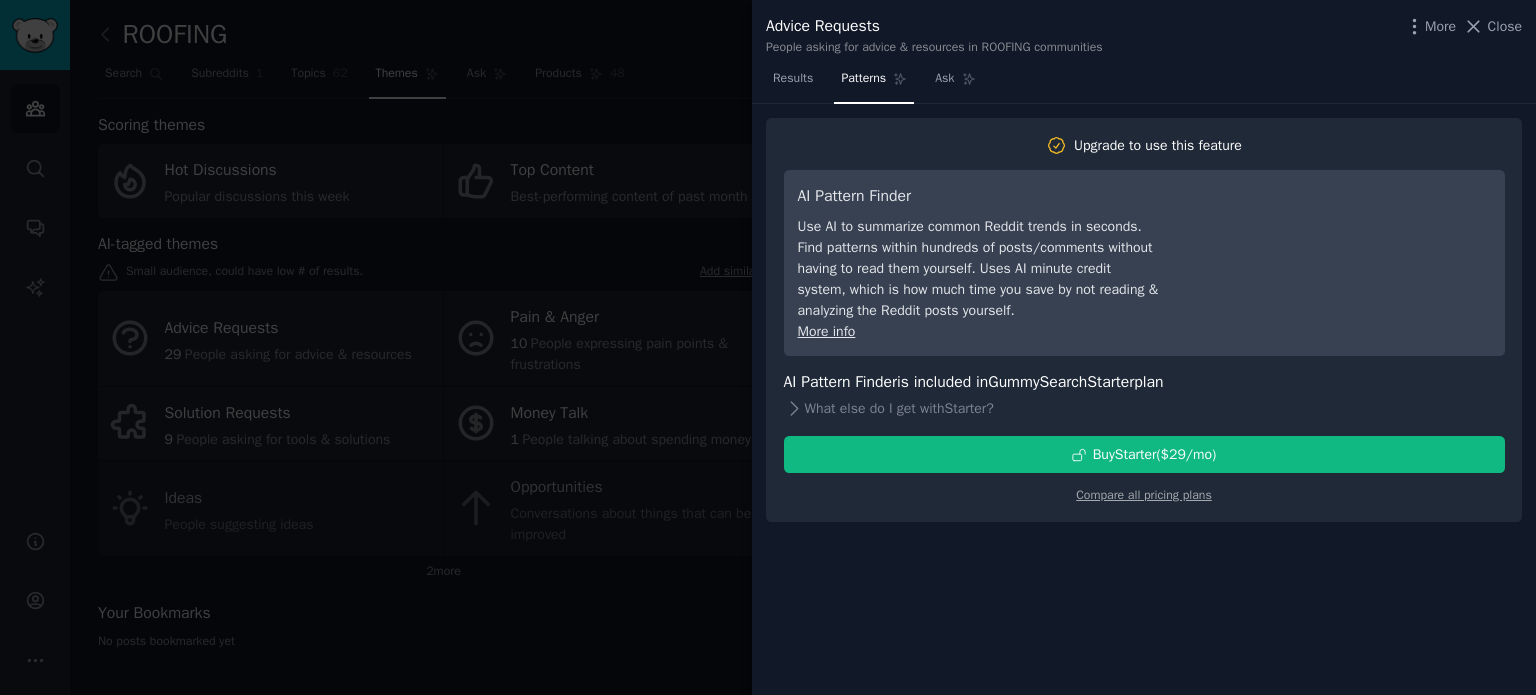 click at bounding box center [768, 347] 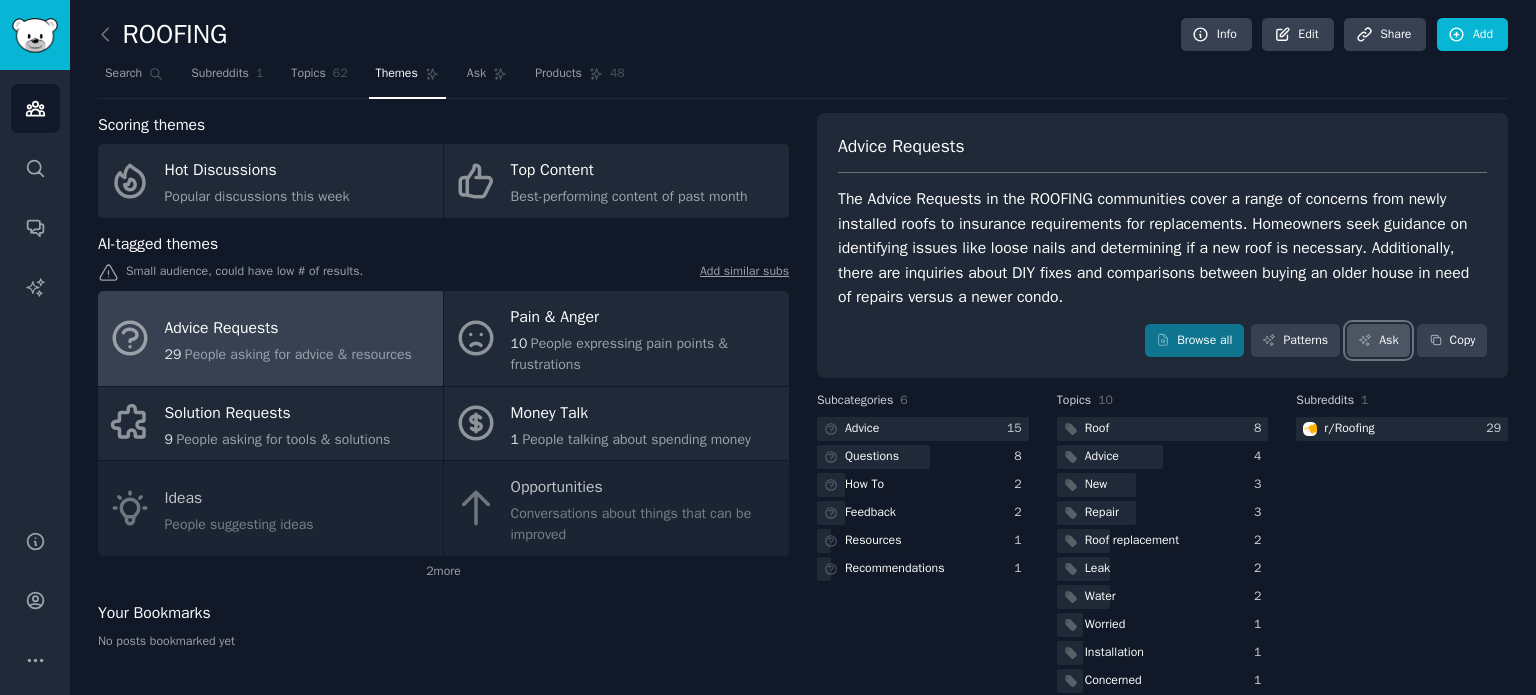 click 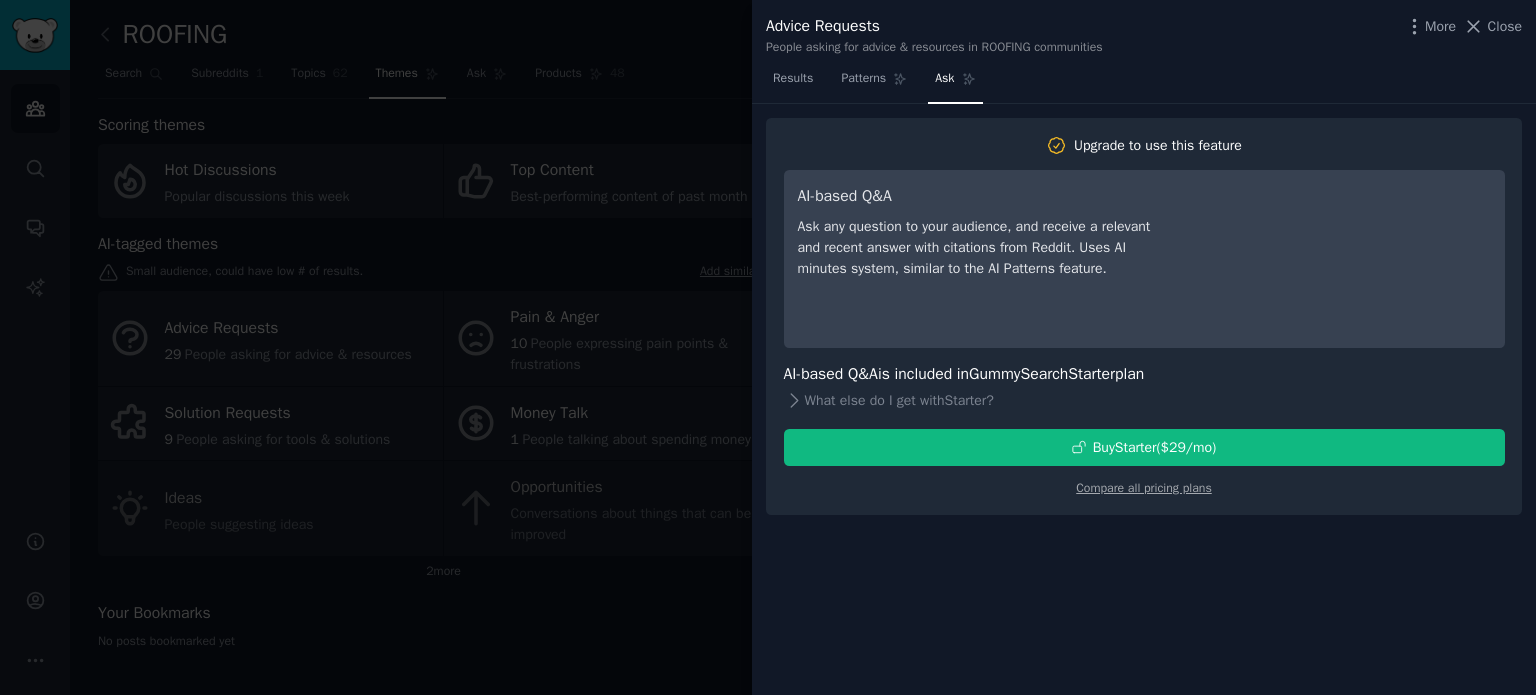 click at bounding box center (768, 347) 